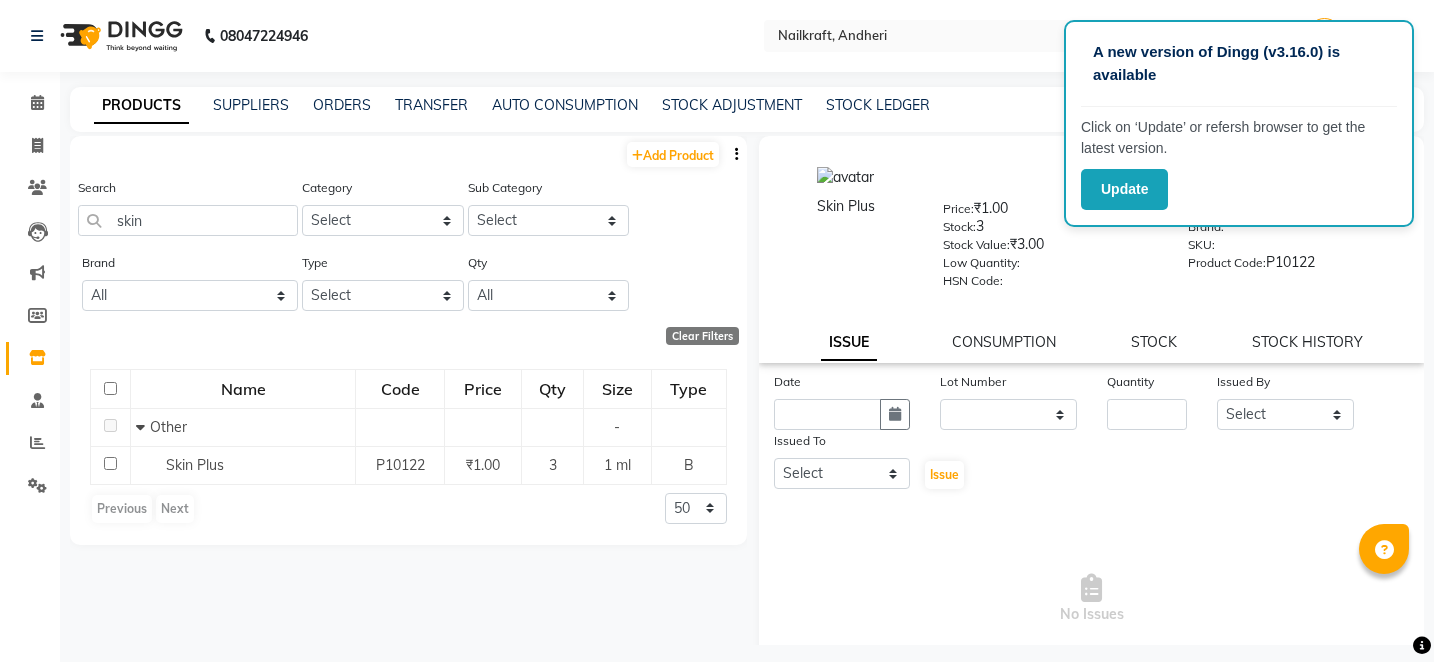 select 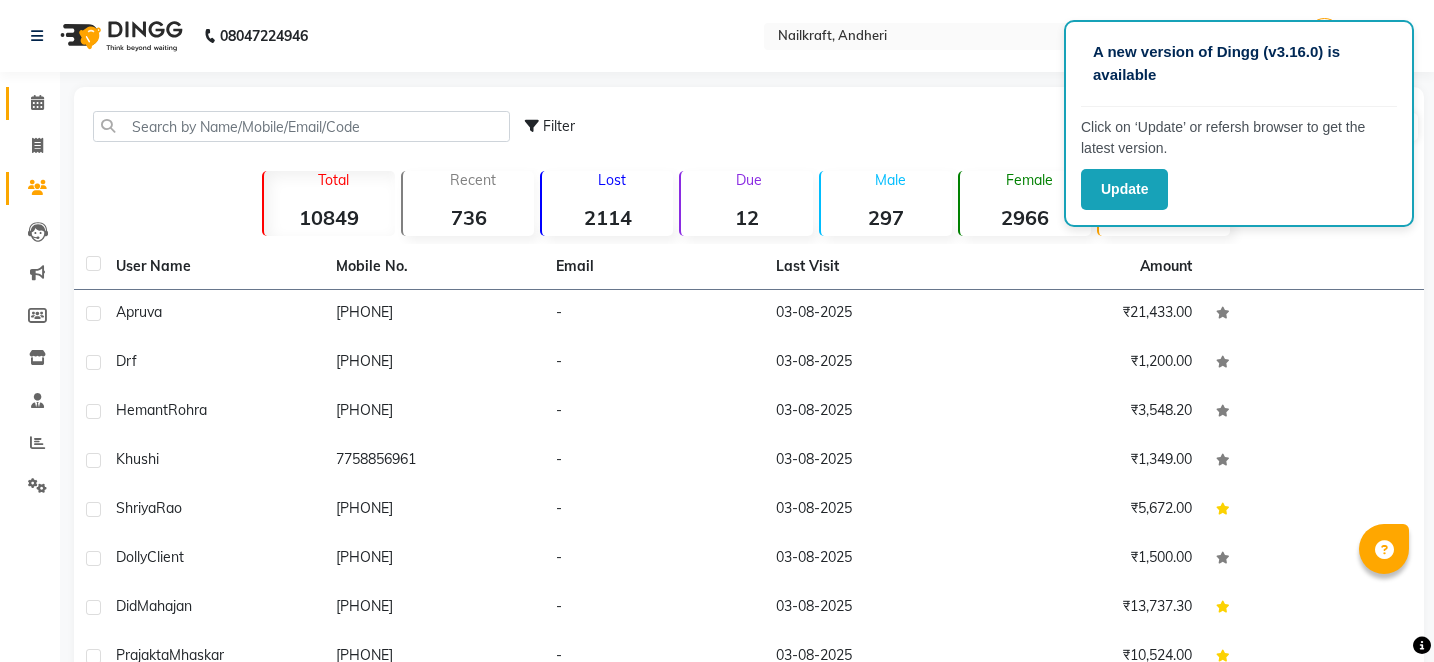 scroll, scrollTop: 0, scrollLeft: 0, axis: both 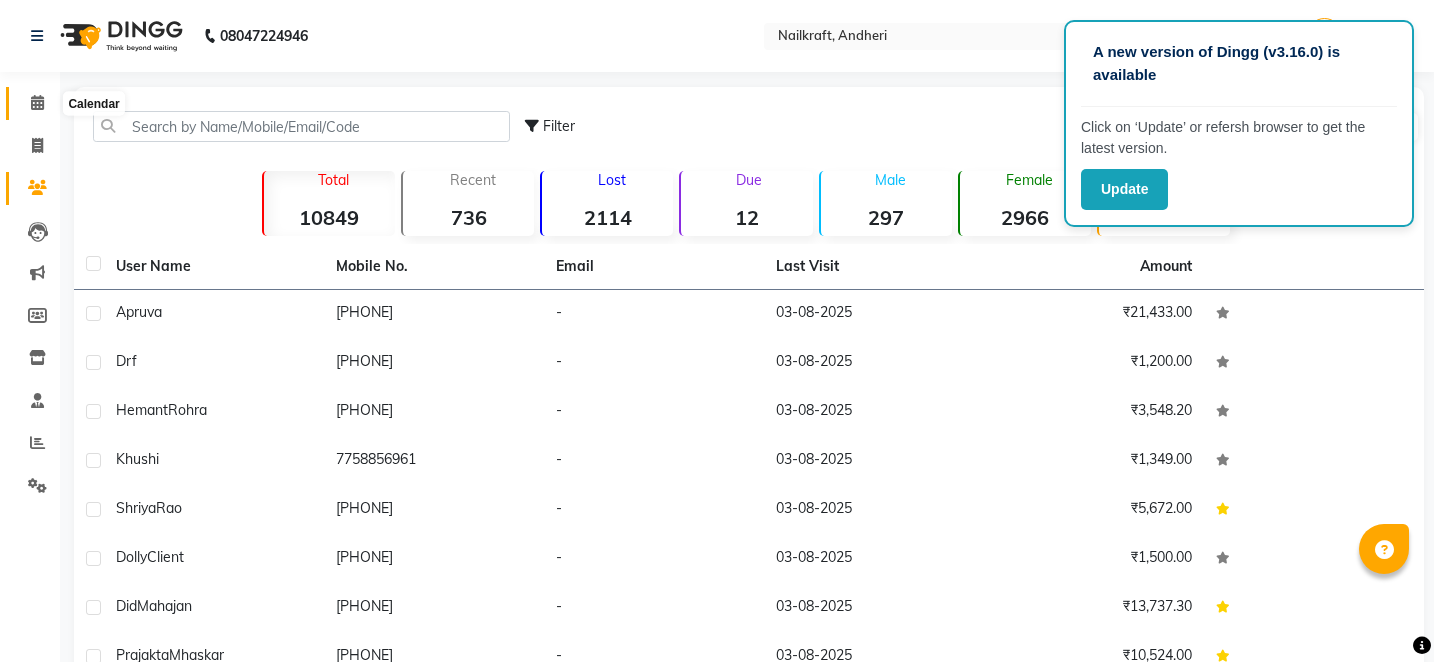 click 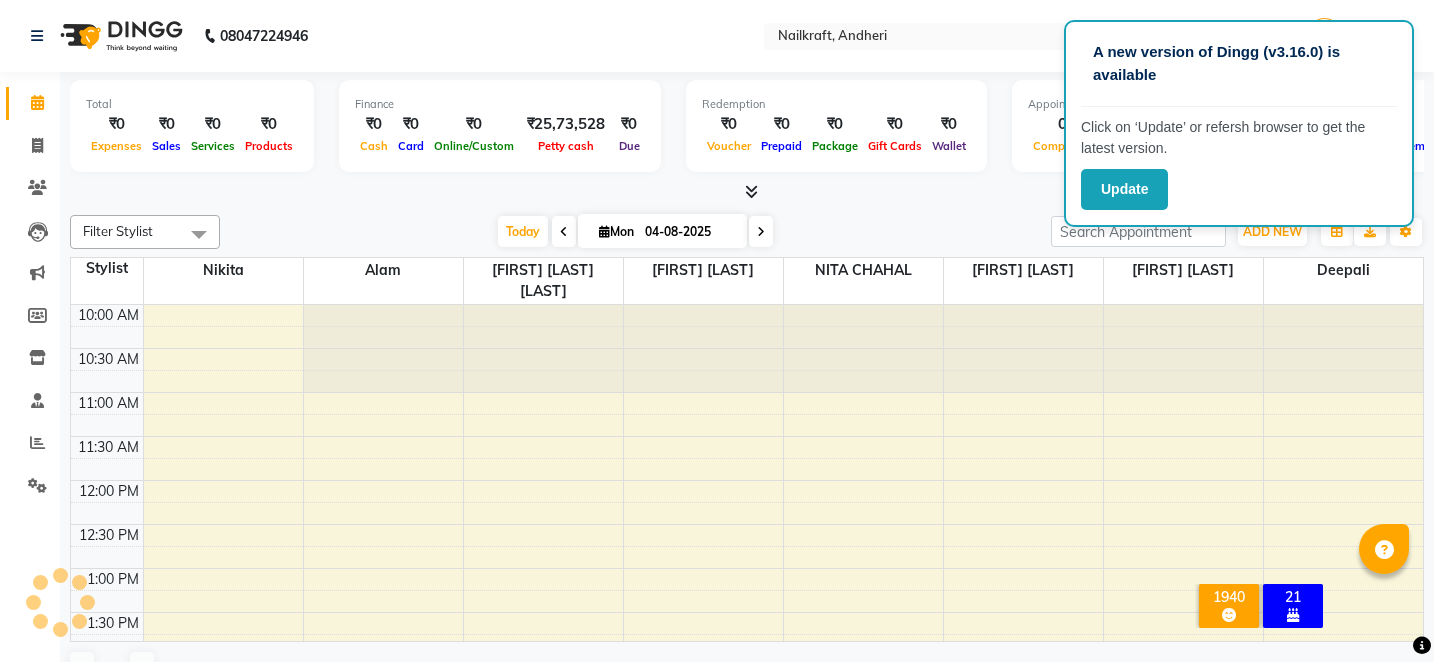 scroll, scrollTop: 0, scrollLeft: 0, axis: both 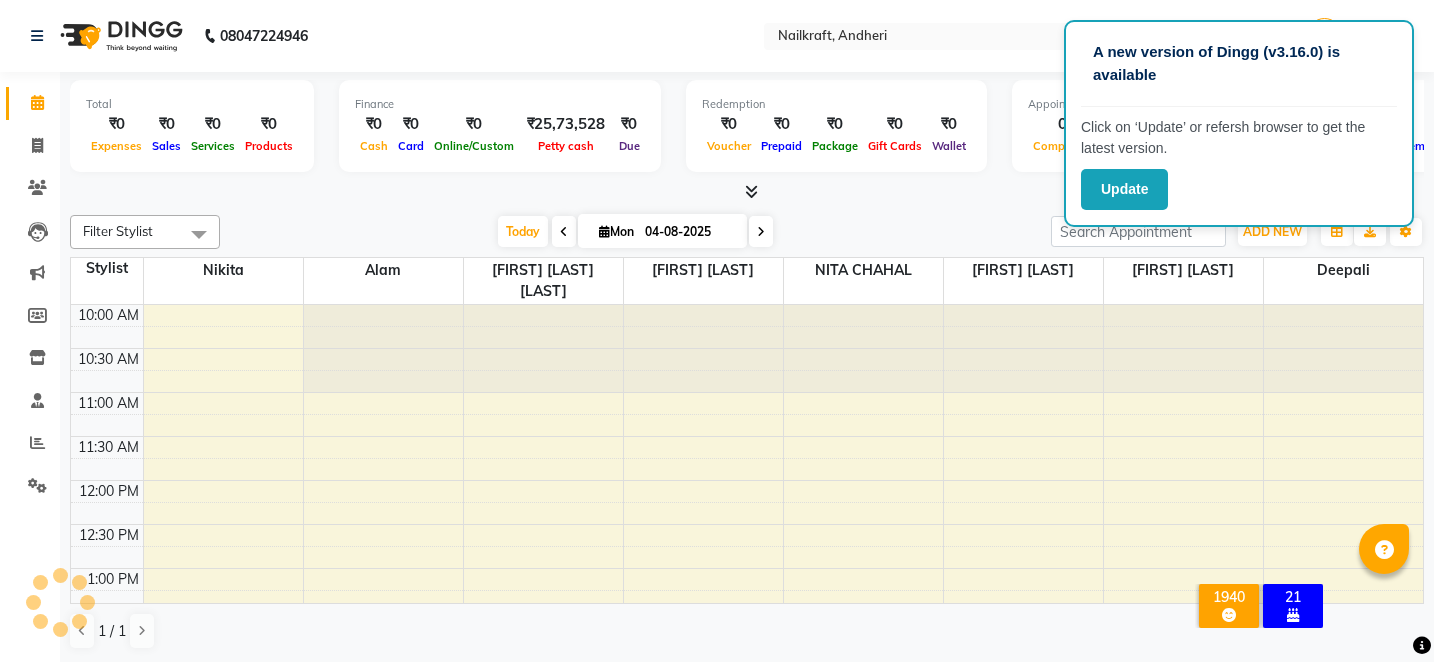 click at bounding box center [747, 192] 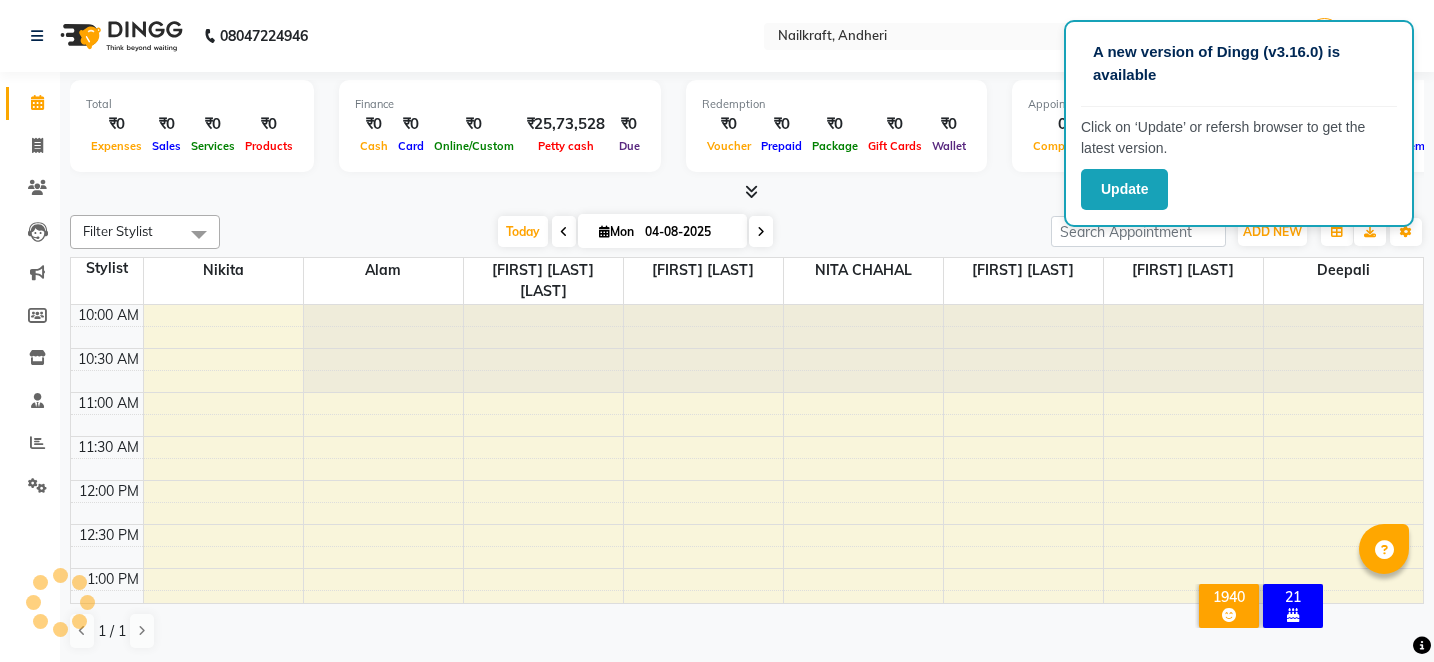click on "Filter Stylist Select All Alam [FIRST] [LAST] Deepali Deepu Chatry Nikita NITA CHAHAL Sneha Balu Ichake Vaishali Vinod Yadav Today Mon 04-08-2025 Toggle Dropdown Add Appointment Add Invoice Add Expense Add Attendance Add Client Add Transaction Toggle Dropdown Add Appointment Add Invoice Add Expense Add Attendance Add Client ADD NEW Toggle Dropdown Add Appointment Add Invoice Add Expense Add Attendance Add Client Add Transaction Filter Stylist Select All Alam [FIRST] [LAST] Deepali Deepu Chatry Nikita NITA CHAHAL Sneha Balu Ichake Vaishali Vinod Yadav Group By Staff View Room View View as Vertical Vertical - Week View Horizontal Horizontal - Week View List Toggle Dropdown Calendar Settings Manage Tags Arrange Stylists Reset Stylists Full Screen Show Available Stylist Appointment Form Zoom 100% Staff/Room Display Count 8 Stylist Nikita Alam Sneha Balu Ichake Deepu Chatry NITA CHAHAL Arshad shaikh Vaishali Vinod Yadav Deepali 10:00 AM 10:30 AM 11:00 AM 11:30 AM 12:00 PM 12:30 PM 1:00 PM" 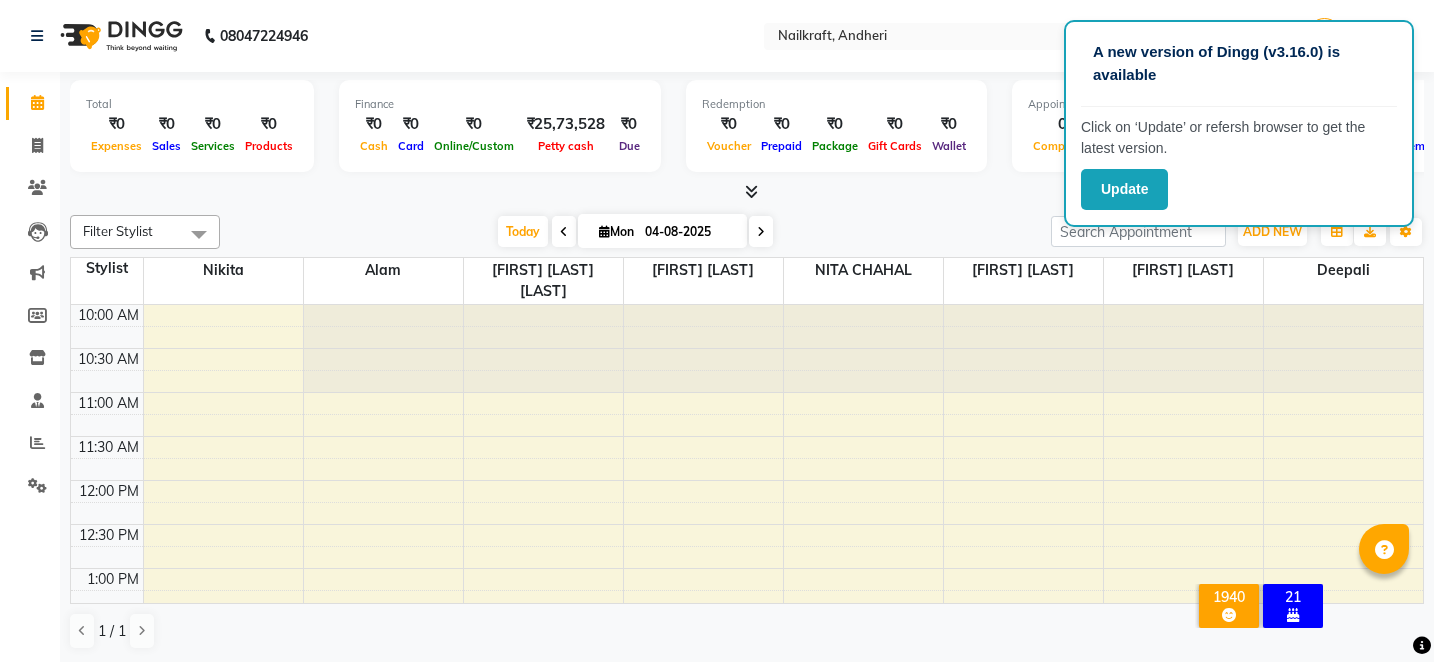 click on "Filter Stylist Select All Alam [FIRST] [LAST] Deepali Deepu Chatry Nikita NITA CHAHAL Sneha Balu Ichake Vaishali Vinod Yadav Today Mon 04-08-2025 Toggle Dropdown Add Appointment Add Invoice Add Expense Add Attendance Add Client Add Transaction Toggle Dropdown Add Appointment Add Invoice Add Expense Add Attendance Add Client ADD NEW Toggle Dropdown Add Appointment Add Invoice Add Expense Add Attendance Add Client Add Transaction Filter Stylist Select All Alam [FIRST] [LAST] Deepali Deepu Chatry Nikita NITA CHAHAL Sneha Balu Ichake Vaishali Vinod Yadav Group By Staff View Room View View as Vertical Vertical - Week View Horizontal Horizontal - Week View List Toggle Dropdown Calendar Settings Manage Tags Arrange Stylists Reset Stylists Full Screen Show Available Stylist Appointment Form Zoom 100% Staff/Room Display Count 8 Stylist Nikita Alam Sneha Balu Ichake Deepu Chatry NITA CHAHAL Arshad shaikh Vaishali Vinod Yadav Deepali 10:00 AM 10:30 AM 11:00 AM 11:30 AM 12:00 PM 12:30 PM 1:00 PM" 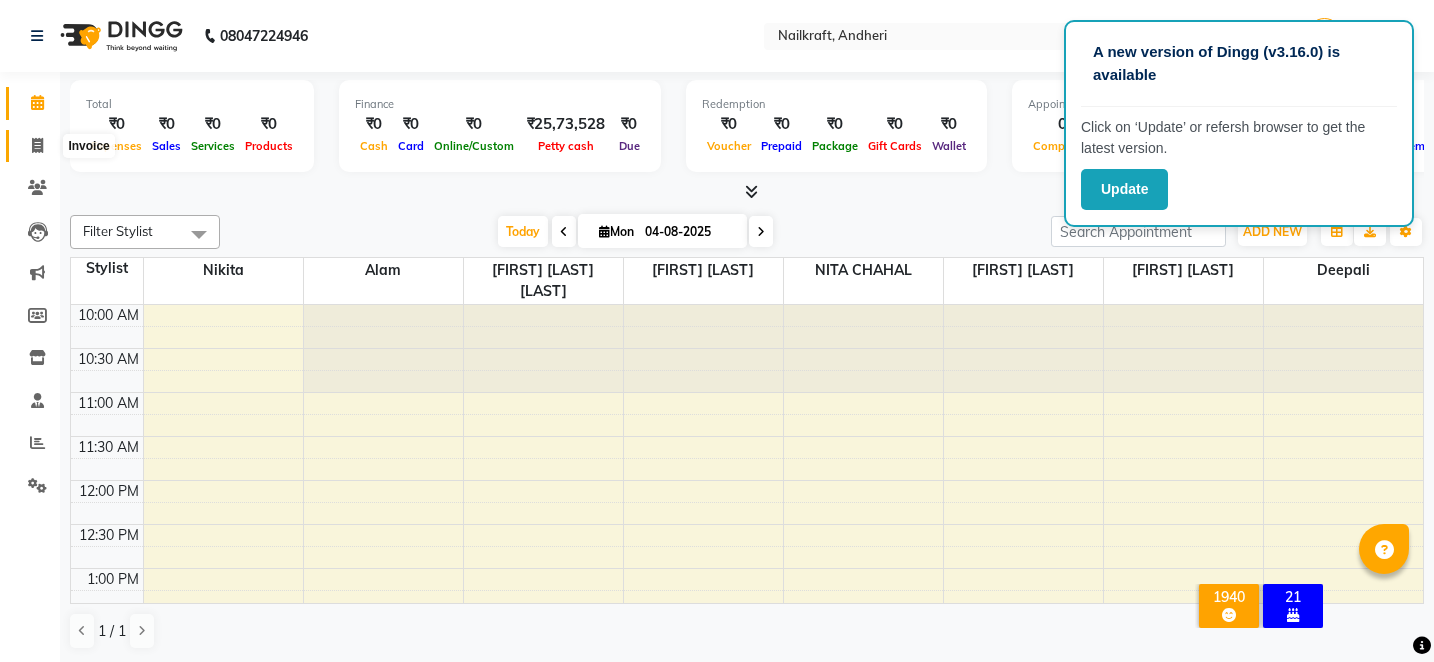 click 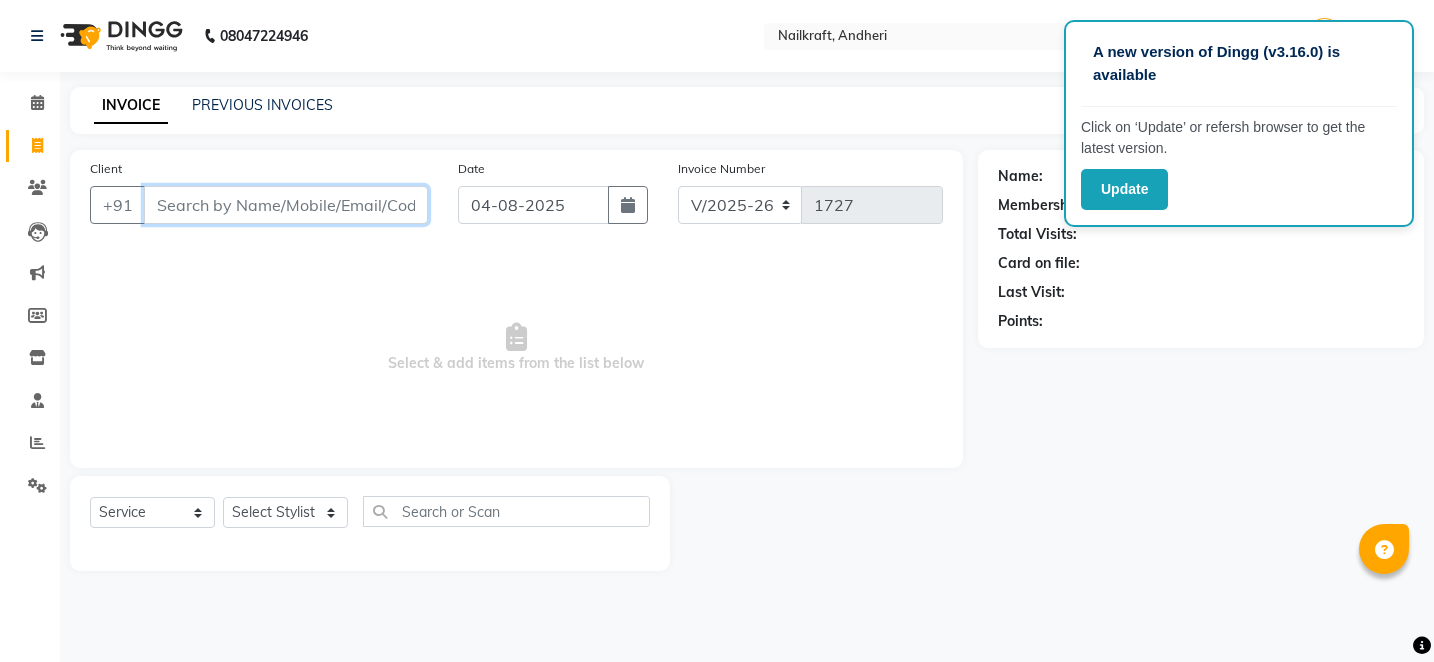 click on "Client" at bounding box center [286, 205] 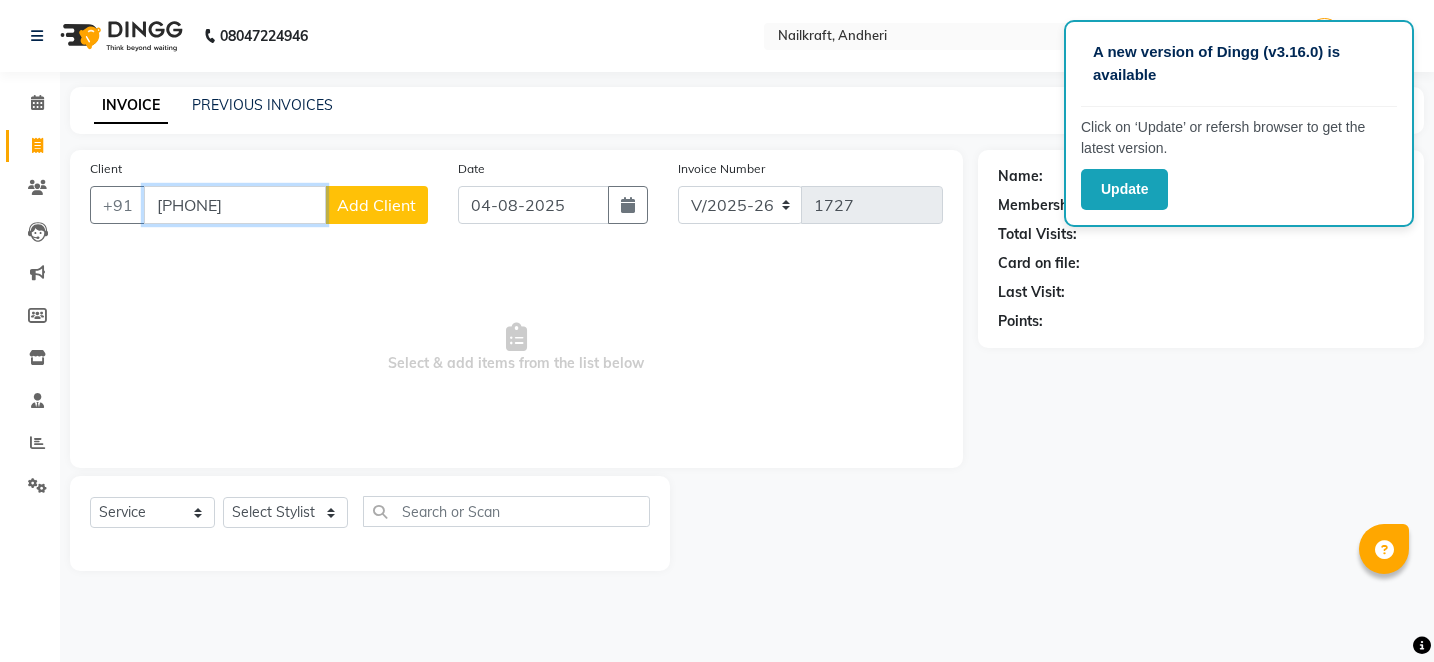type on "[PHONE]" 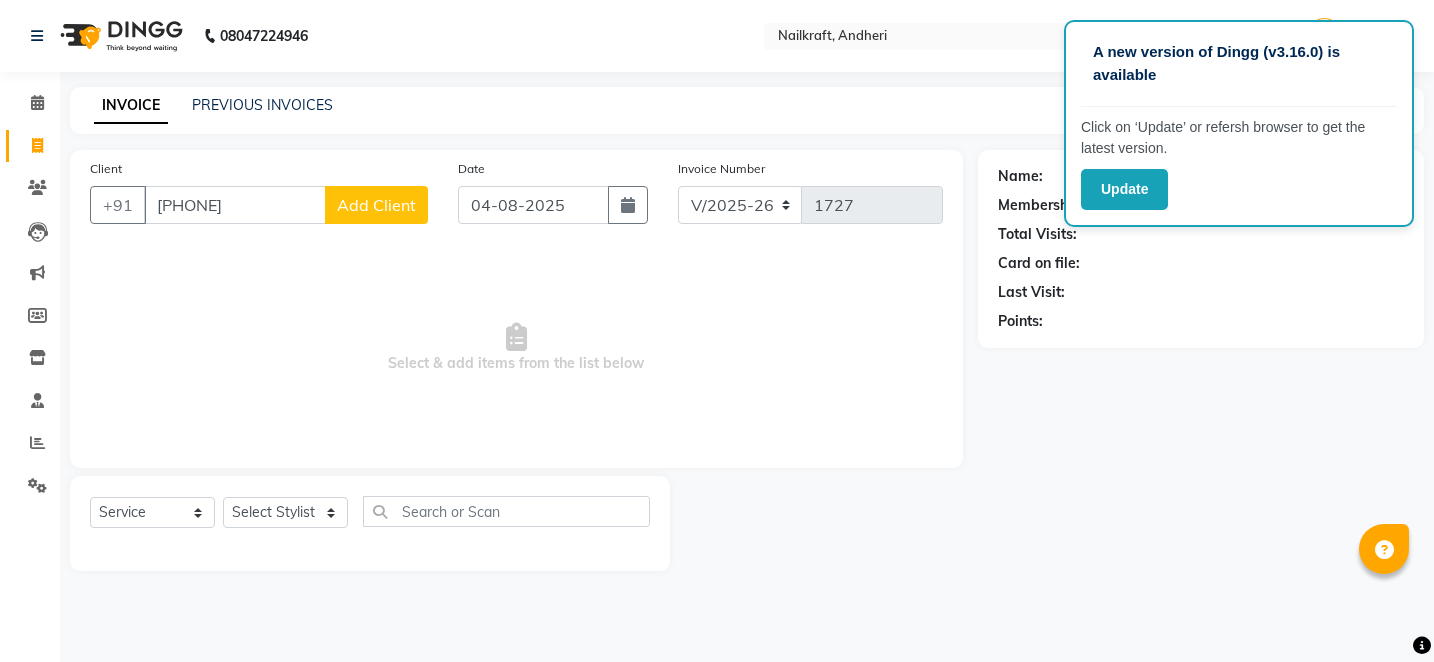 click on "Add Client" 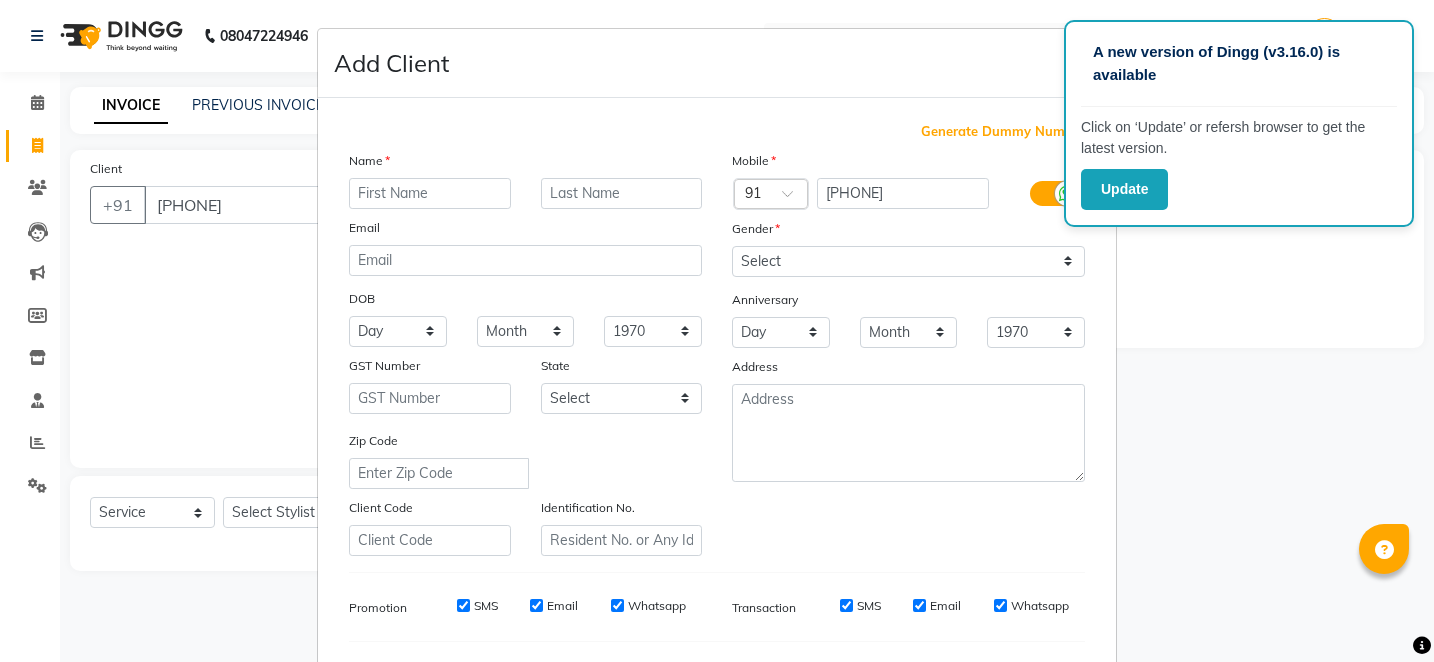 click at bounding box center [430, 193] 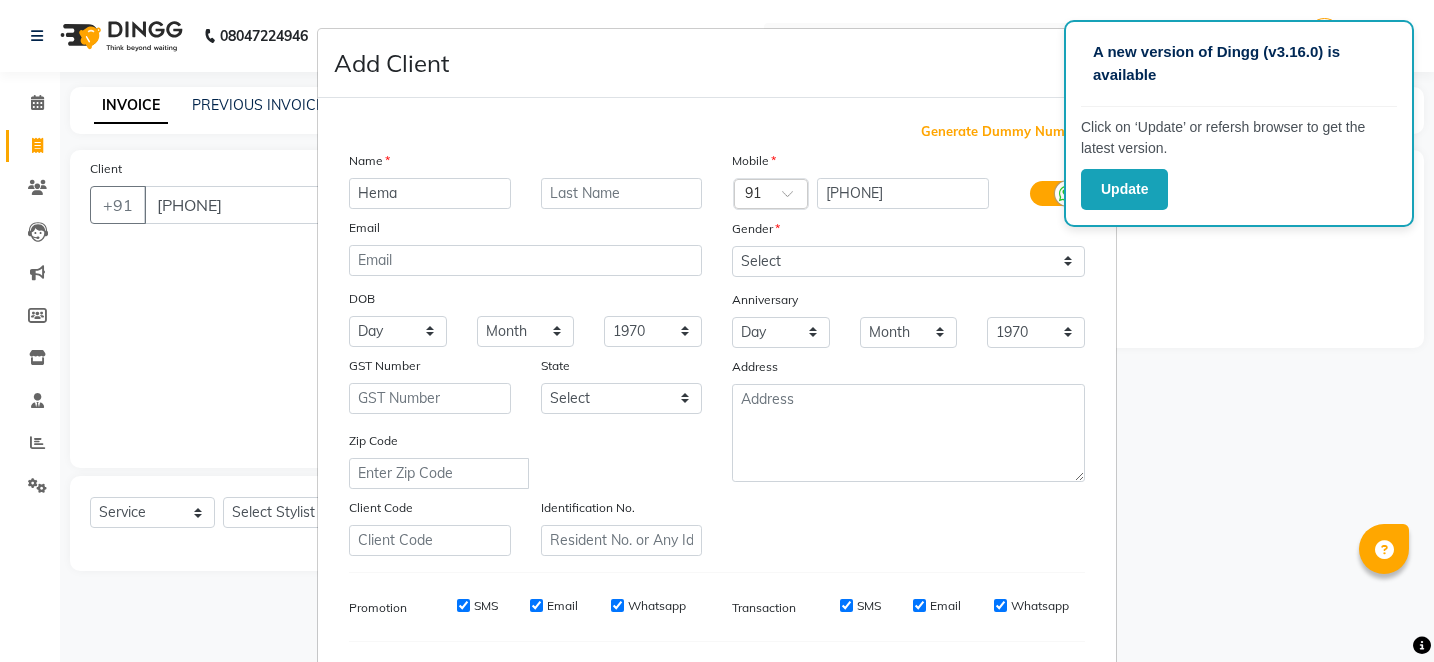 type on "Hema" 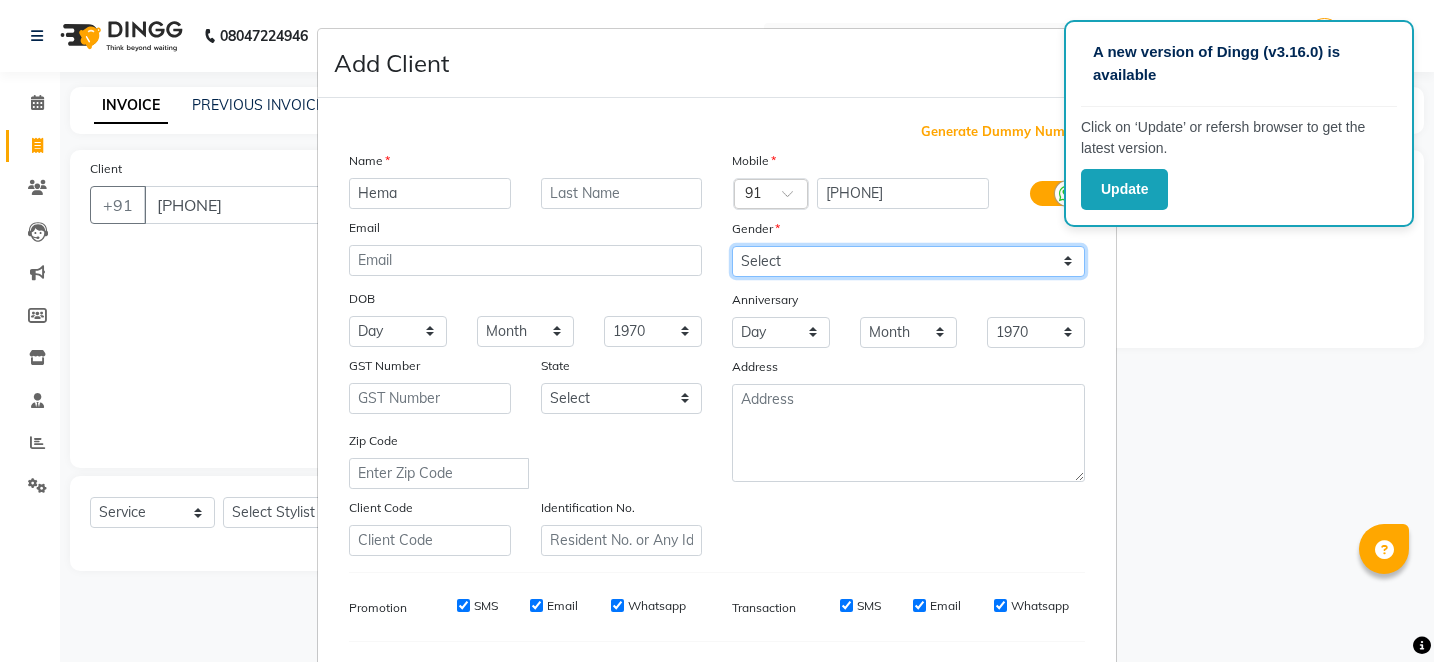 click on "Select Male Female Other Prefer Not To Say" at bounding box center [908, 261] 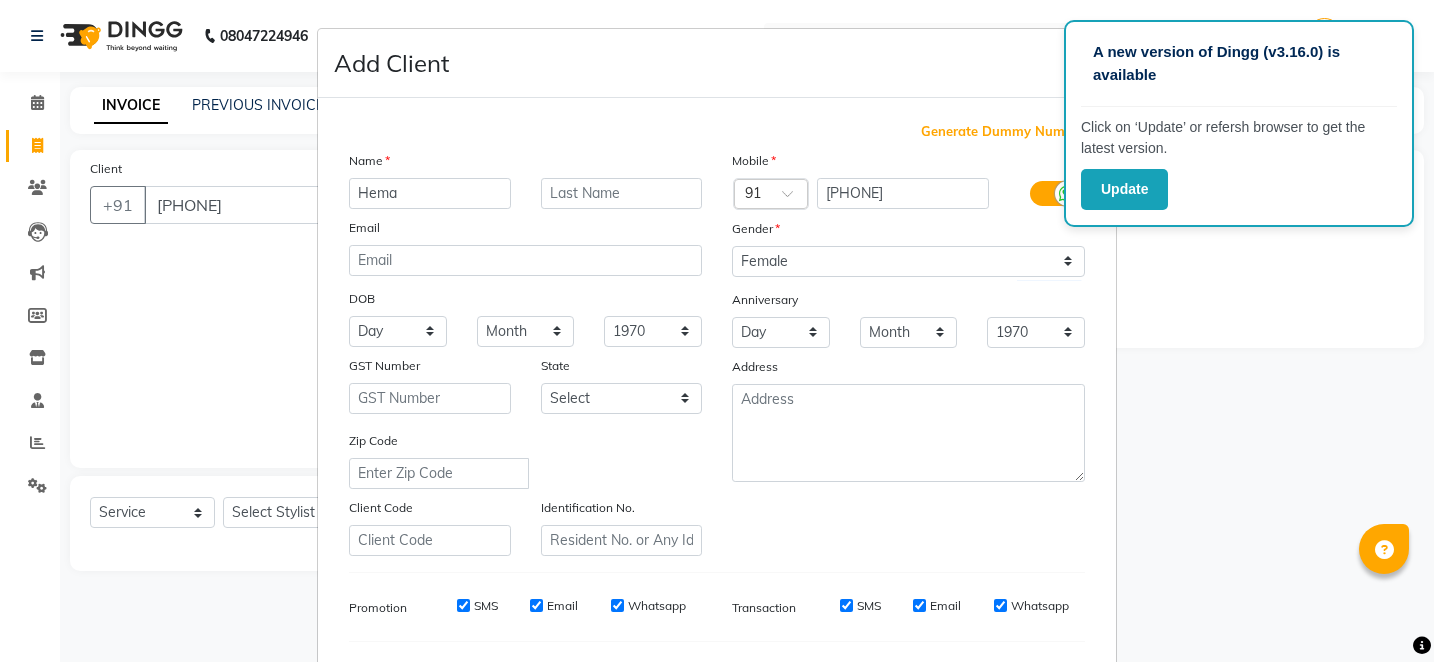 click on "Add Client Generate Dummy Number Name [FIRST] Email DOB Day 01 02 03 04 05 06 07 08 09 10 11 12 13 14 15 16 17 18 19 20 21 22 23 24 25 26 27 28 29 30 31 Month January February March April May June July August September October November December 1940 1941 1942 1943 1944 1945 1946 1947 1948 1949 1950 1951 1952 1953 1954 1955 1956 1957 1958 1959 1960 1961 1962 1963 1964 1965 1966 1967 1968 1969 1970 1971 1972 1973 1974 1975 1976 1977 1978 1979 1980 1981 1982 1983 1984 1985 1986 1987 1988 1989 1990 1991 1992 1993 1994 1995 1996 1997 1998 1999 2000 2001 2002 2003 2004 2005 2006 2007 2008 2009 2010 2011 2012 2013 2014 2015 2016 2017 2018 2019 2020 2021 2022 2023 2024 GST Number State Select Andaman and Nicobar Islands Andhra Pradesh Arunachal Pradesh Assam Bihar Chandigarh Chhattisgarh Dadra and Nagar Haveli Daman and Diu Delhi Goa Gujarat Haryana Himachal Pradesh Jammu and Kashmir Jharkhand Karnataka Kerala Lakshadweep Madhya Pradesh Maharashtra Manipur Meghalaya Mizoram Nagaland Odisha Pondicherry Punjab Rajasthan" at bounding box center (717, 331) 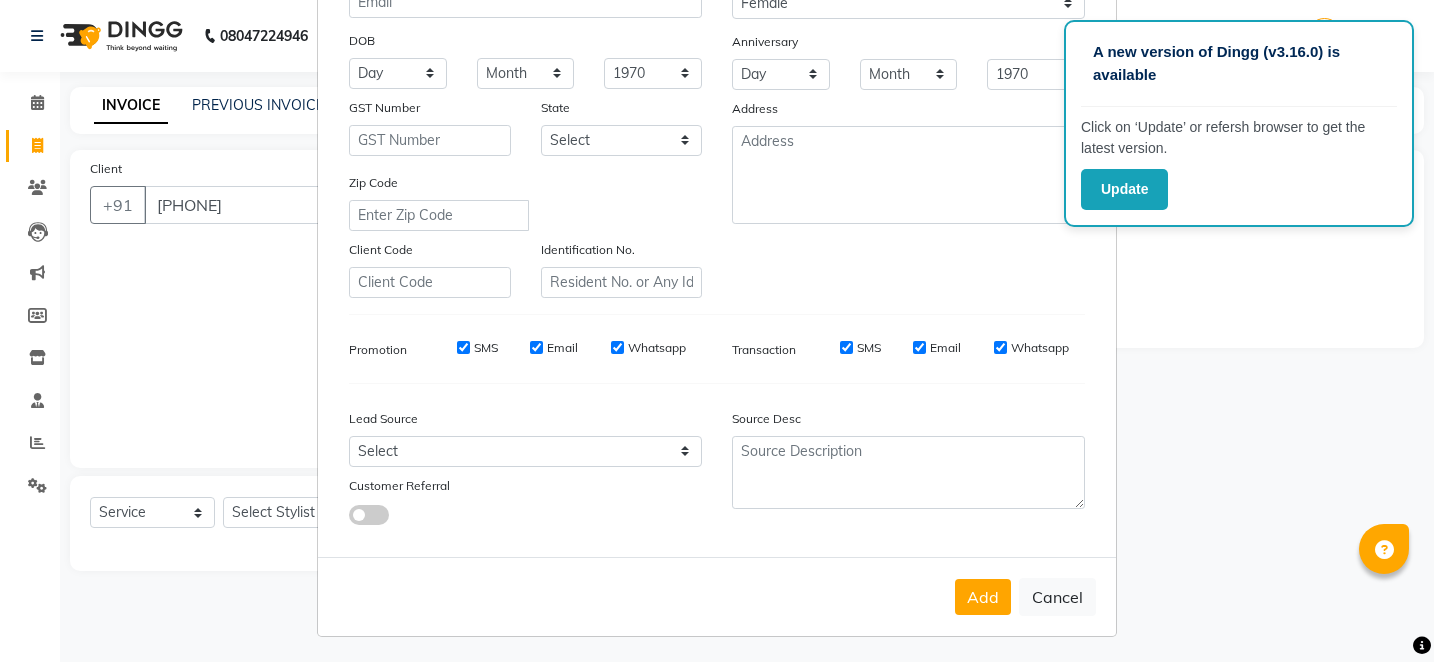 scroll, scrollTop: 260, scrollLeft: 0, axis: vertical 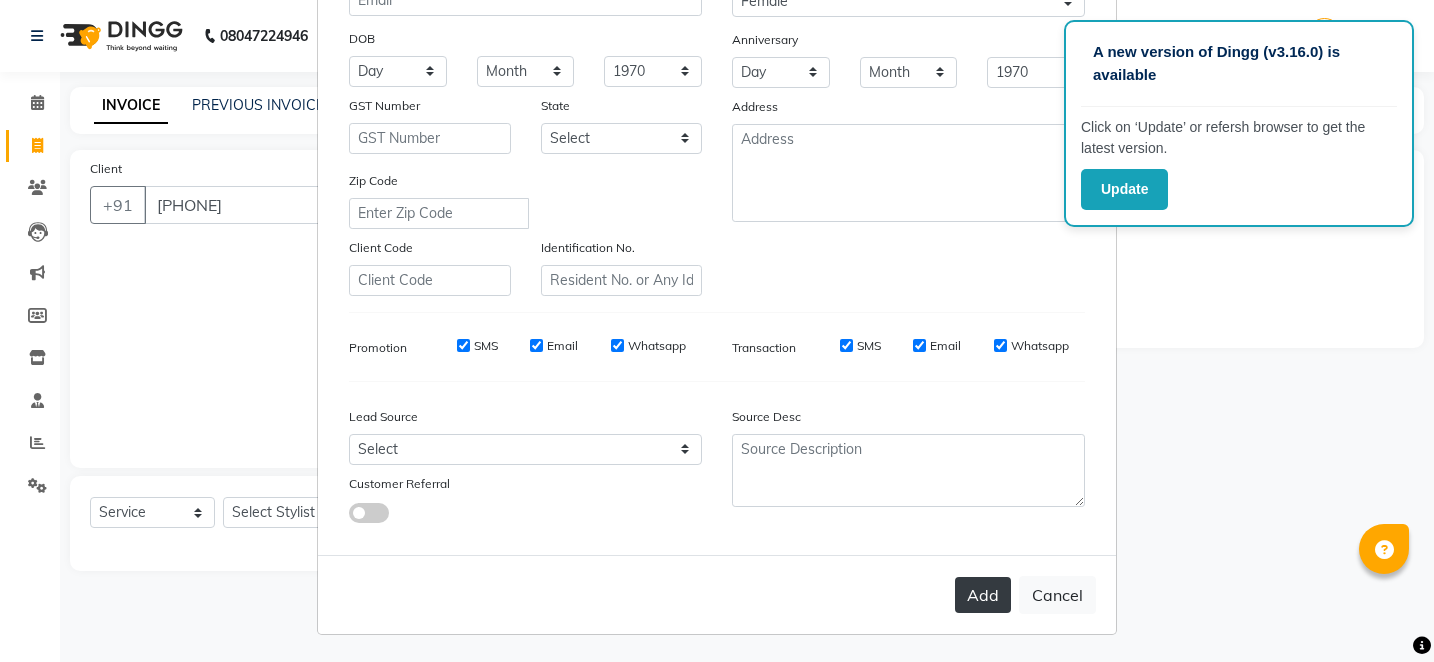 click on "Add" at bounding box center (983, 595) 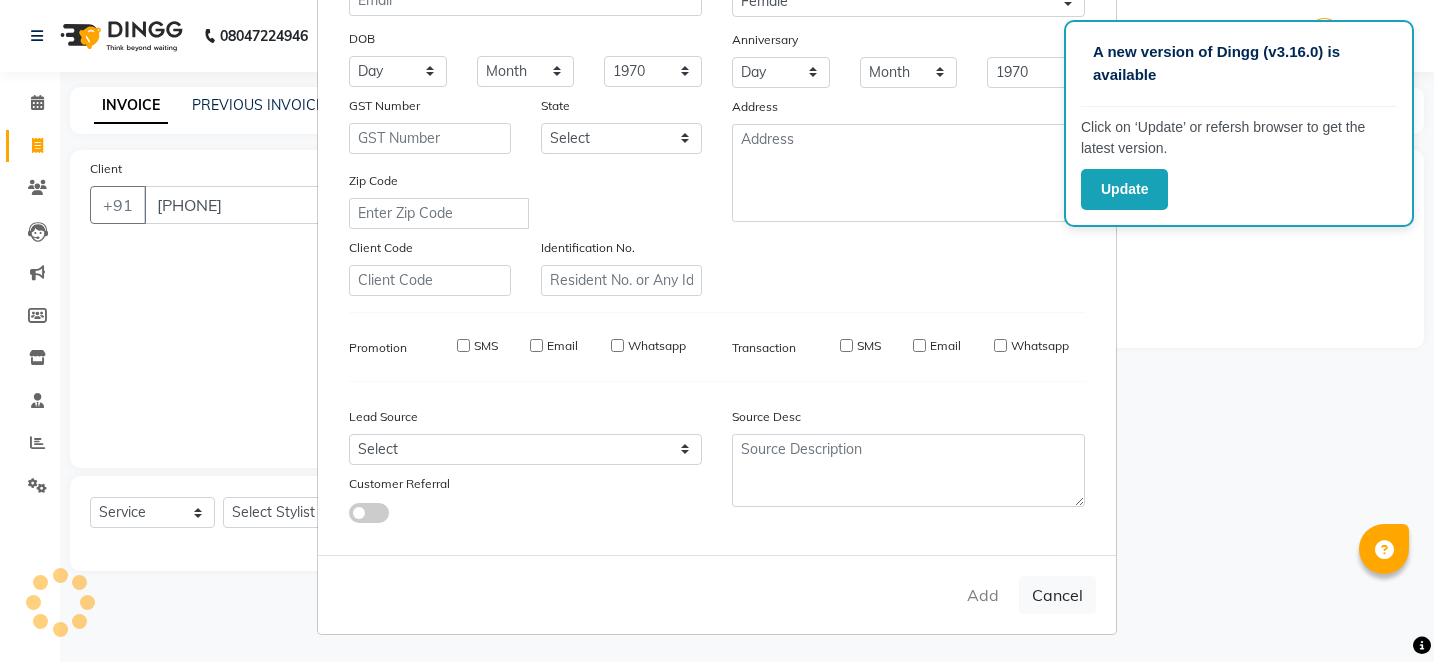 type 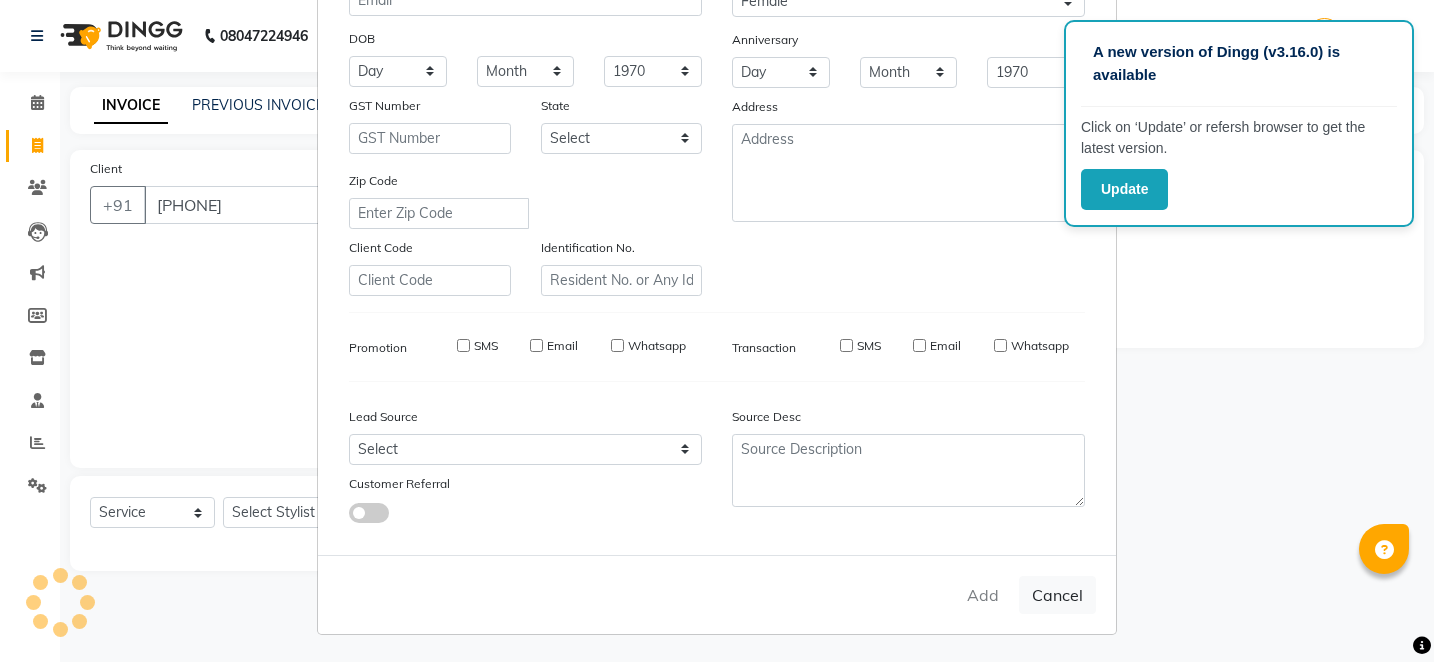 select 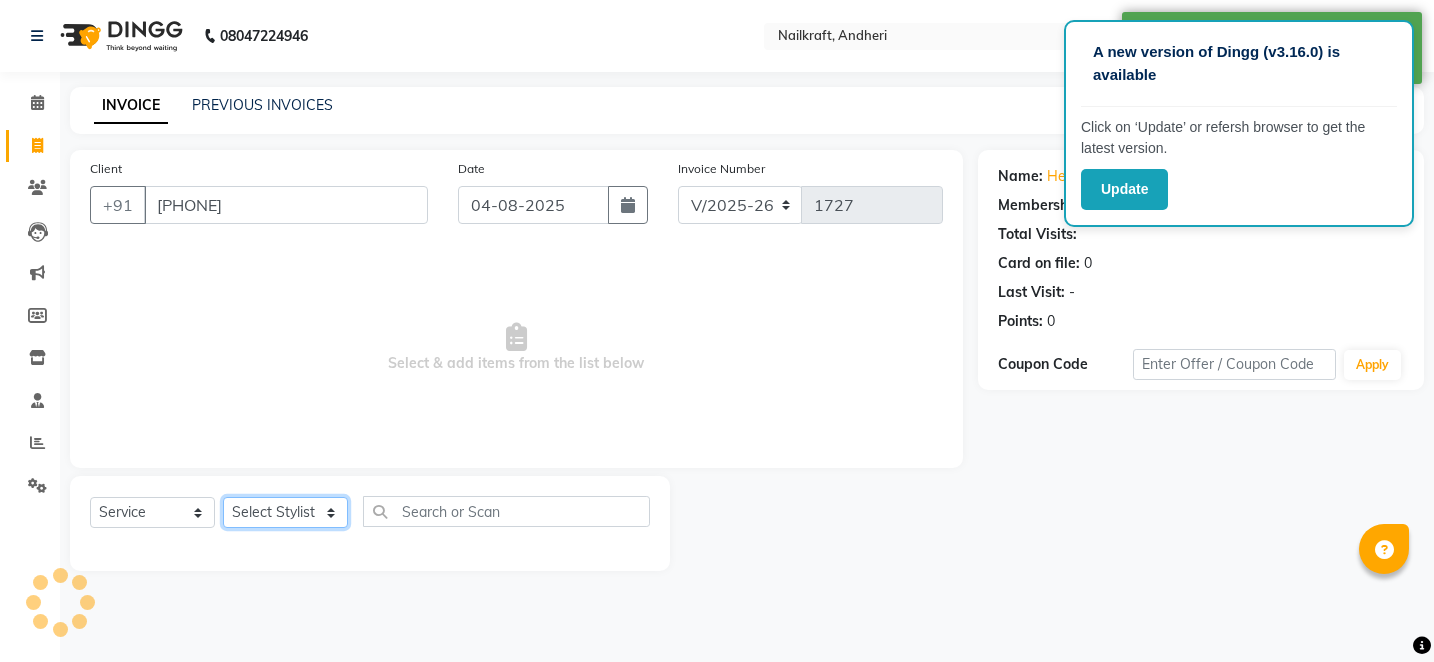 click on "Select Stylist Alam Arshad shaikh Deepali Deepu Chatry NailKraft Nikita NITA  CHAHAL  Sneha Balu Ichake Vaishali Vinod Yadav" 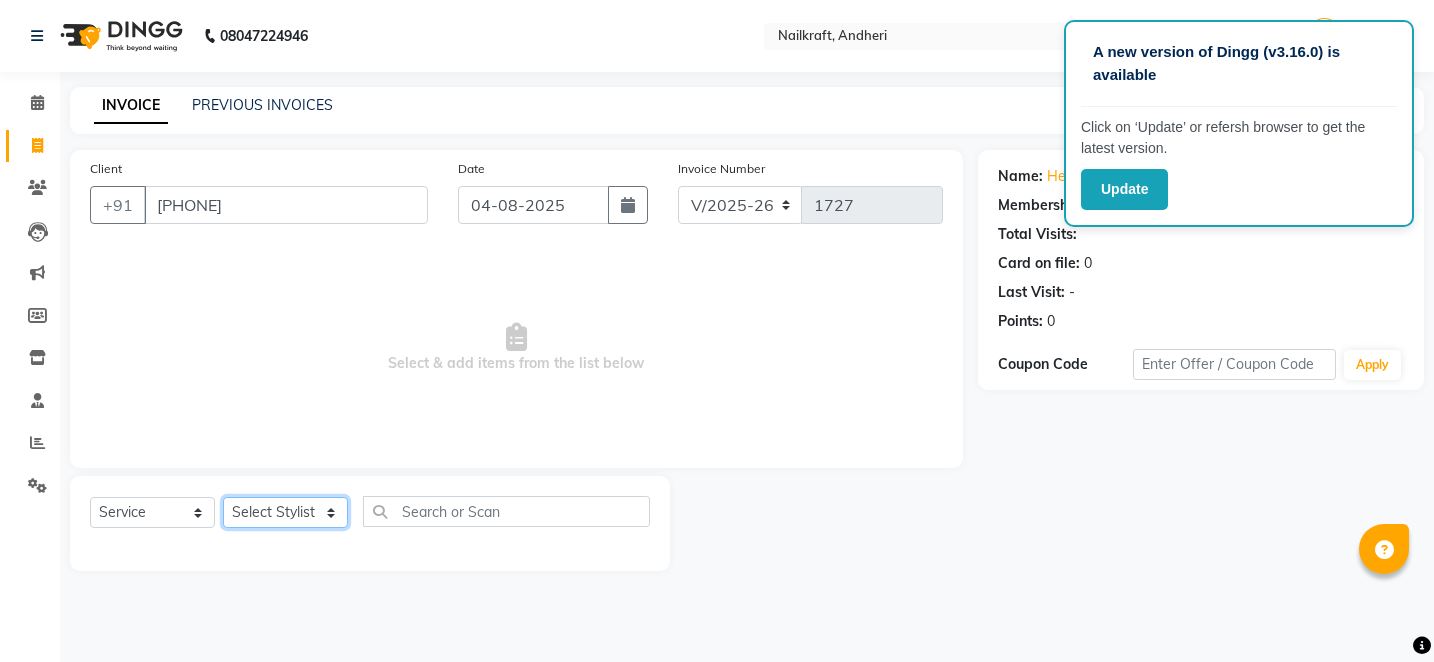 select on "85686" 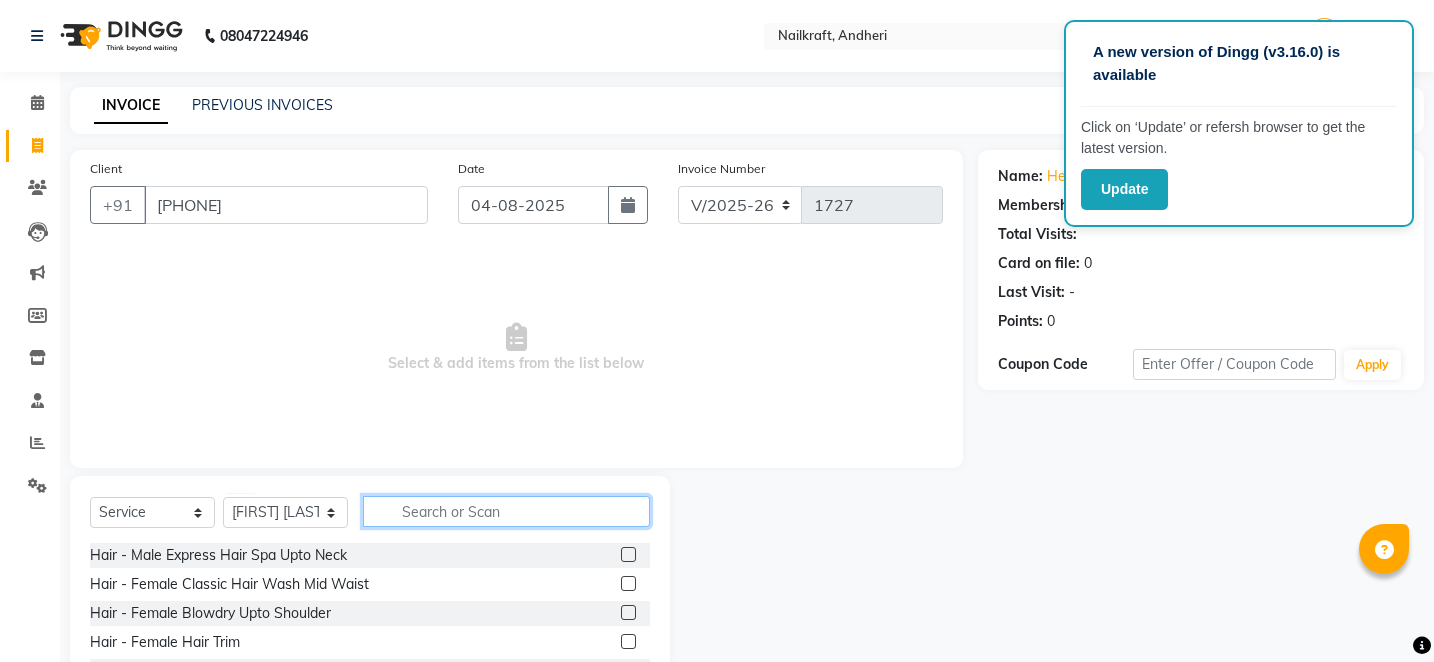 click 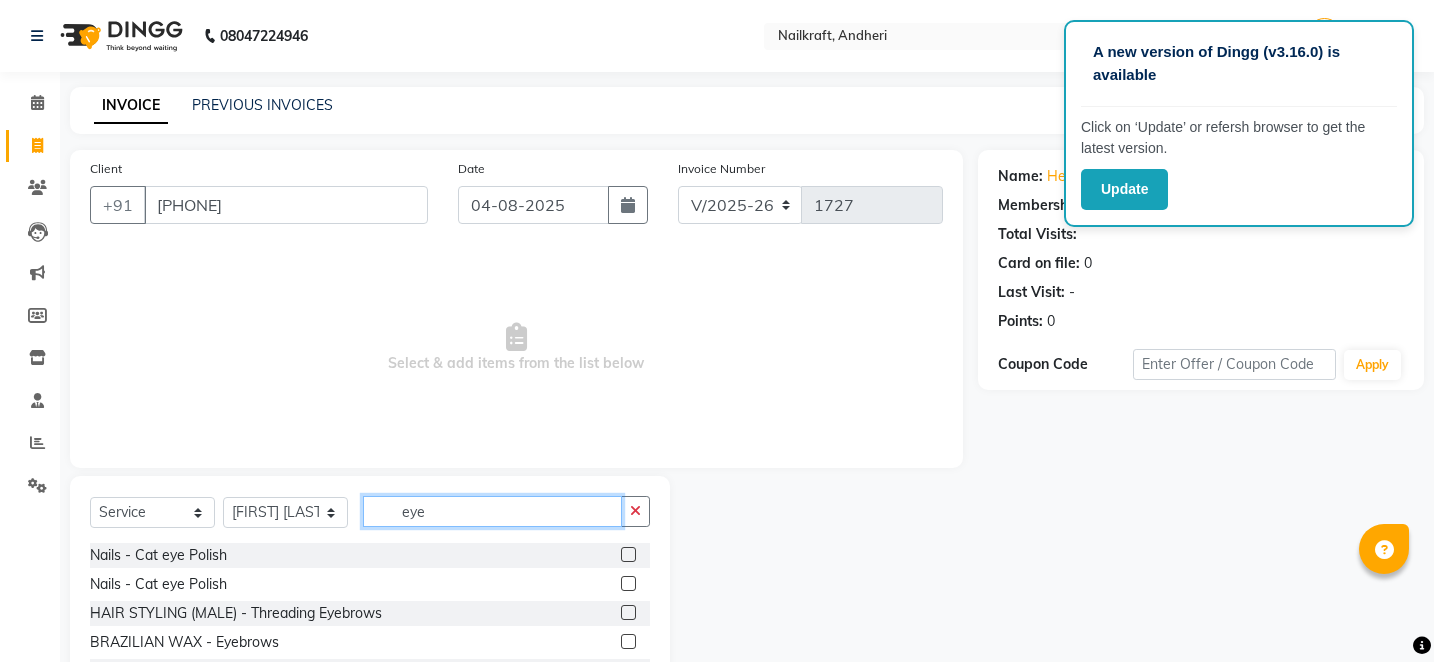 type on "eye" 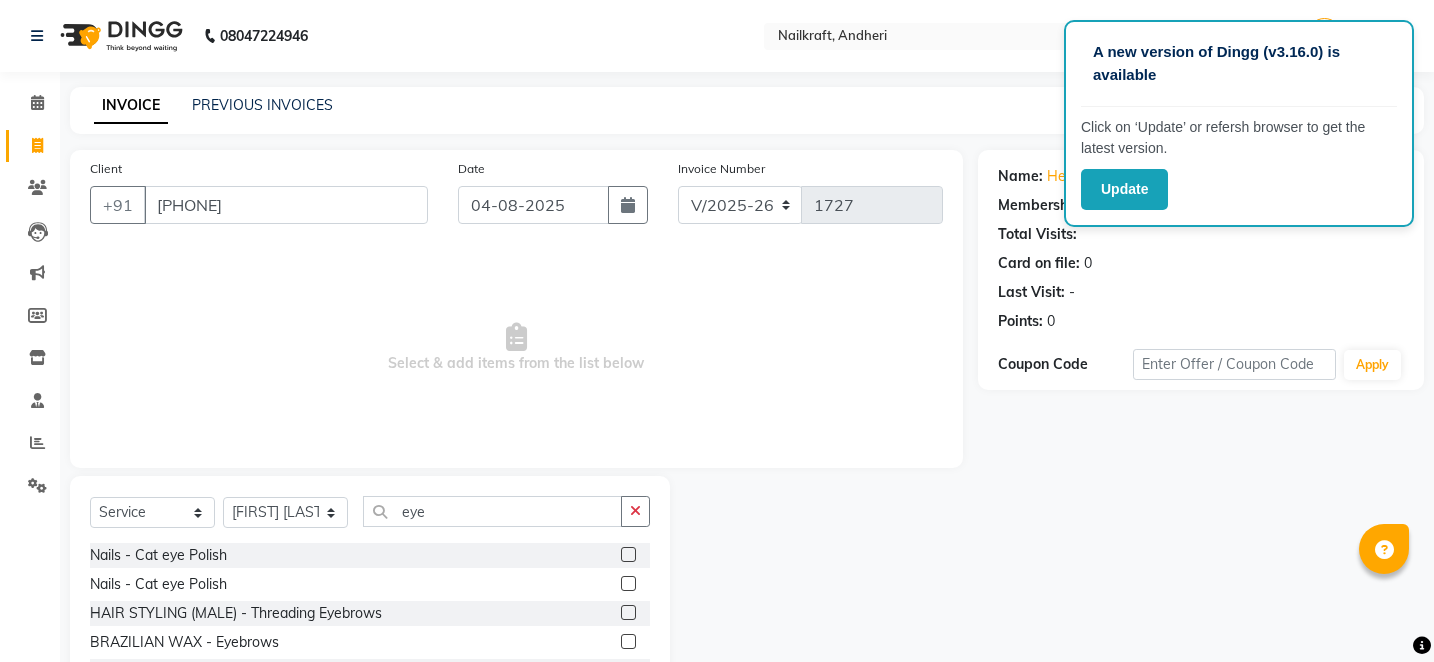 click 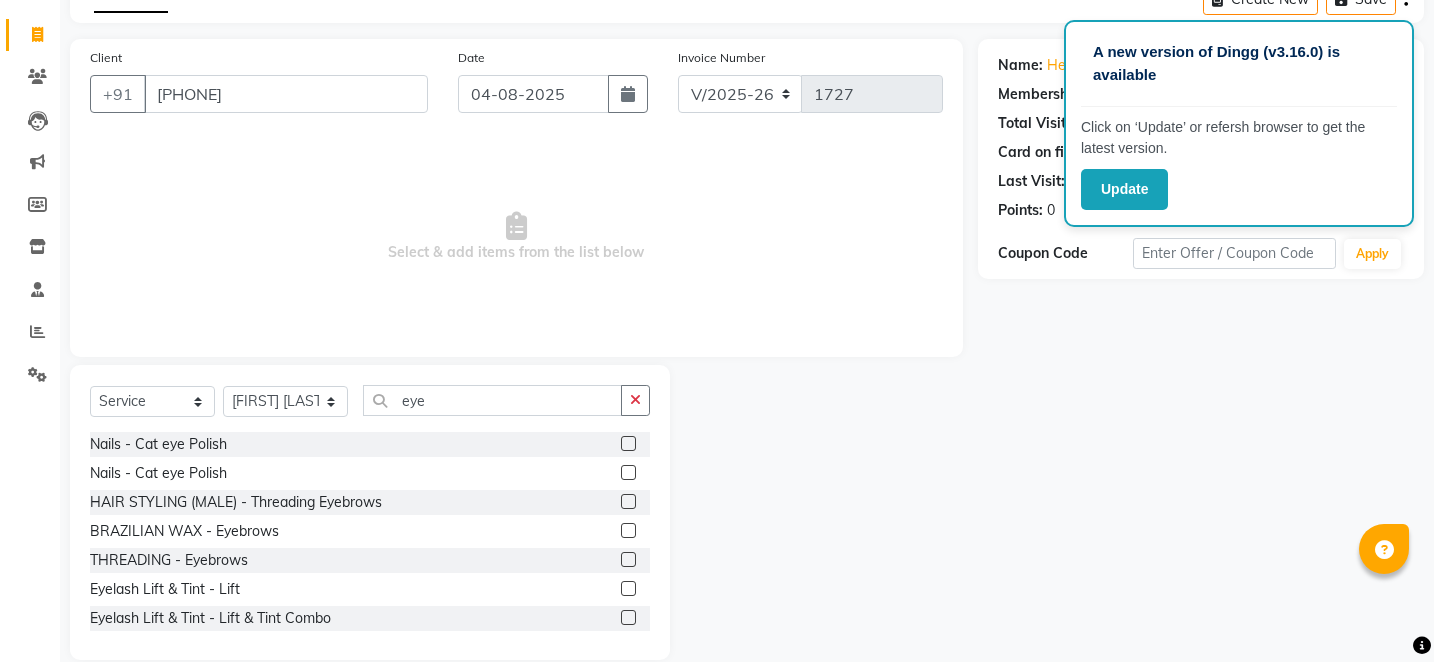 scroll, scrollTop: 120, scrollLeft: 0, axis: vertical 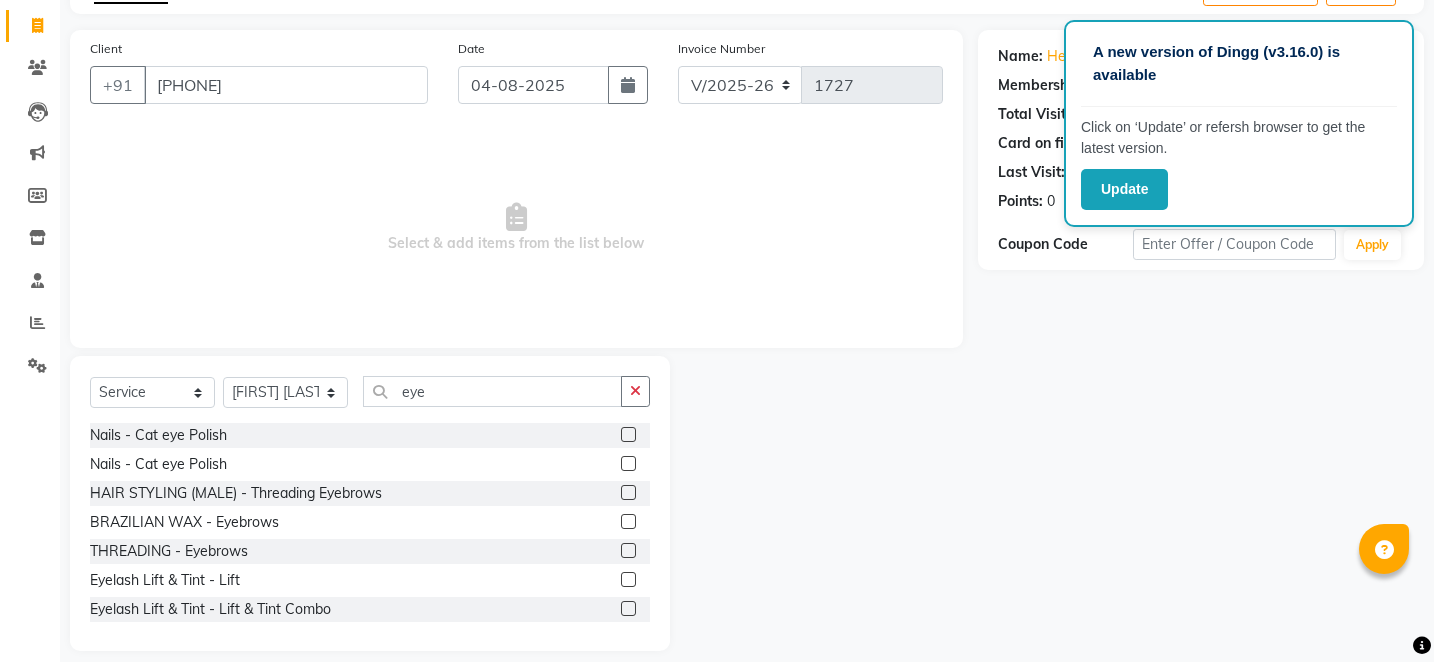 click 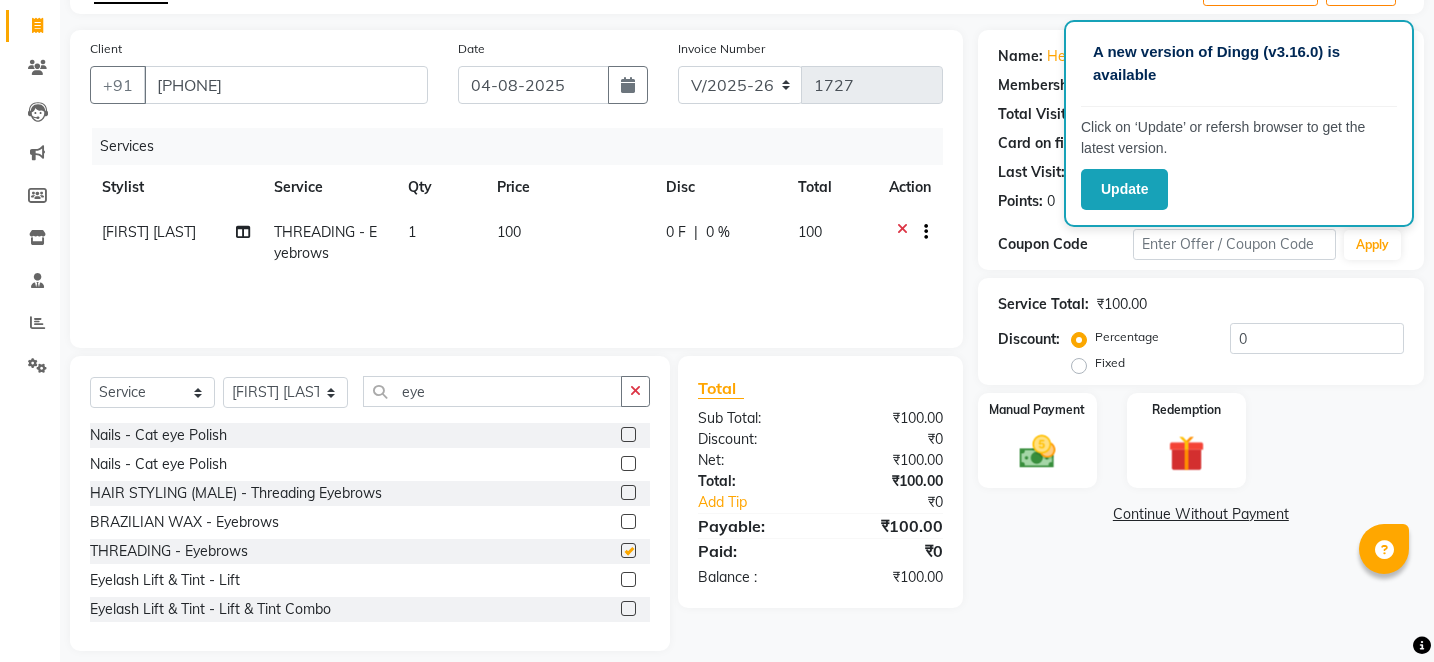 checkbox on "false" 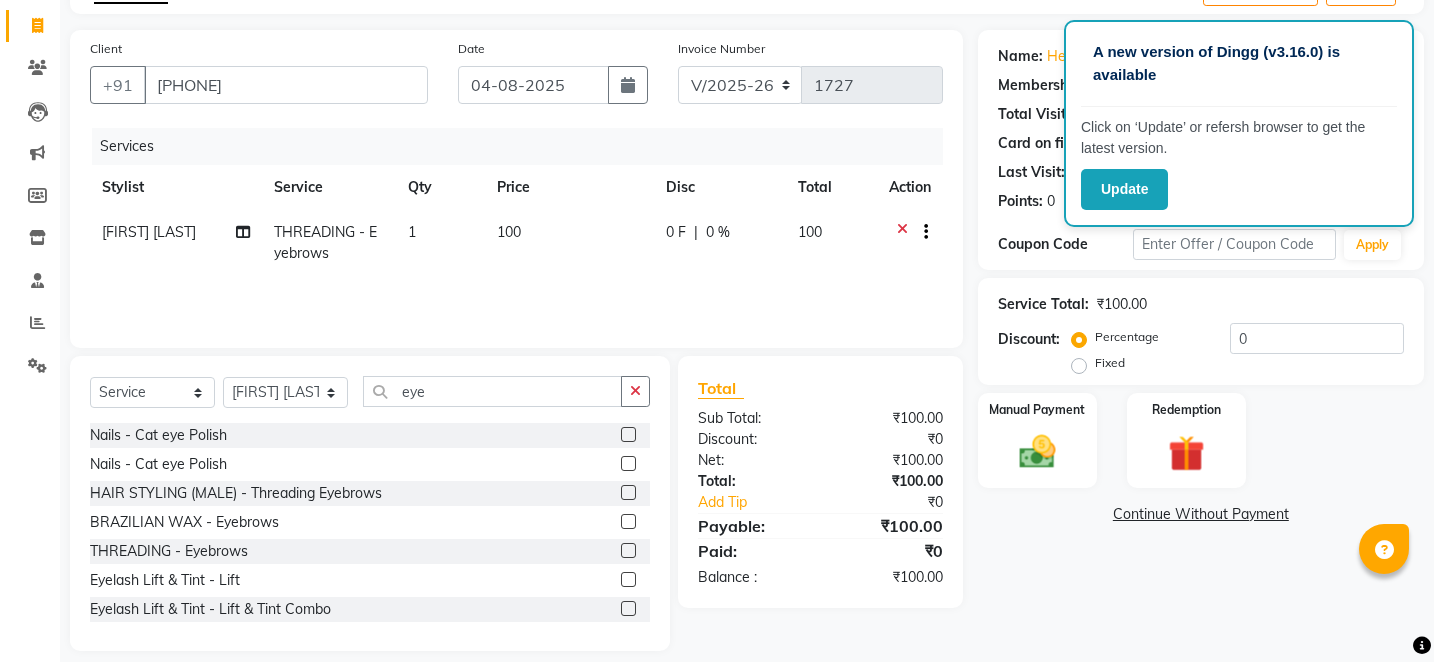 click on "100" 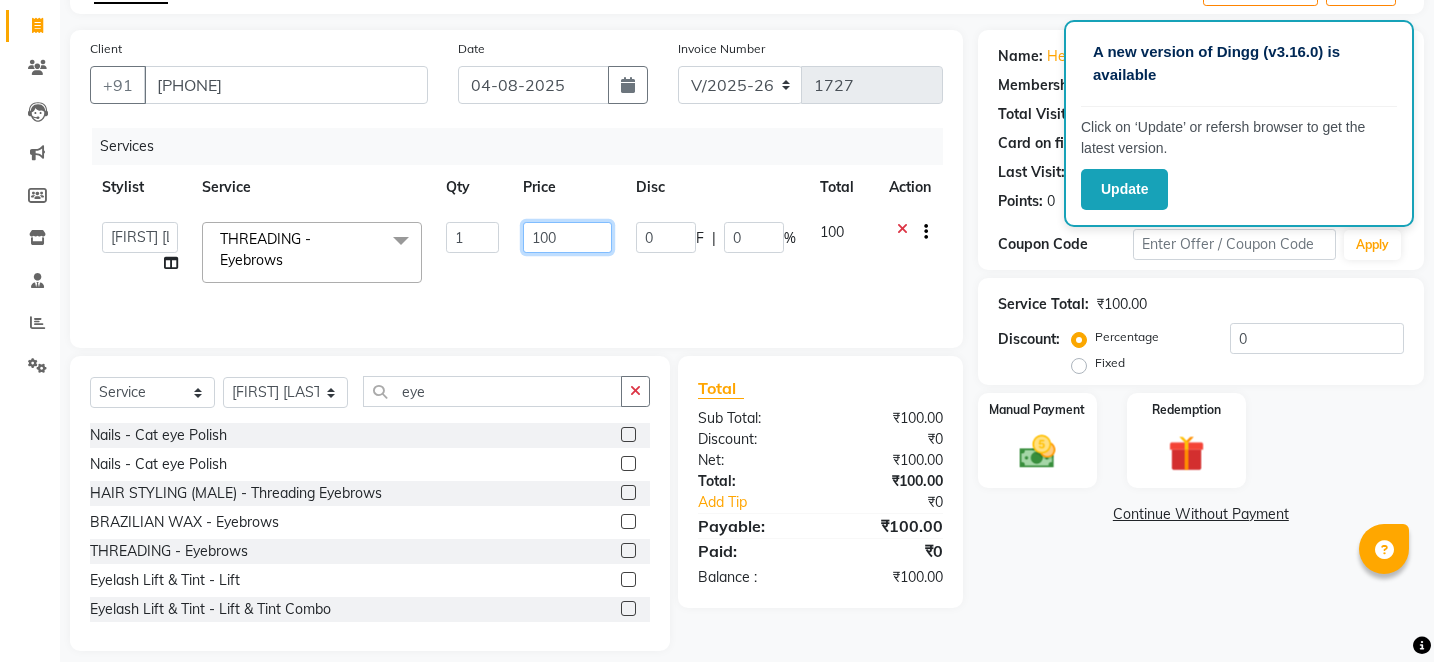 click on "100" 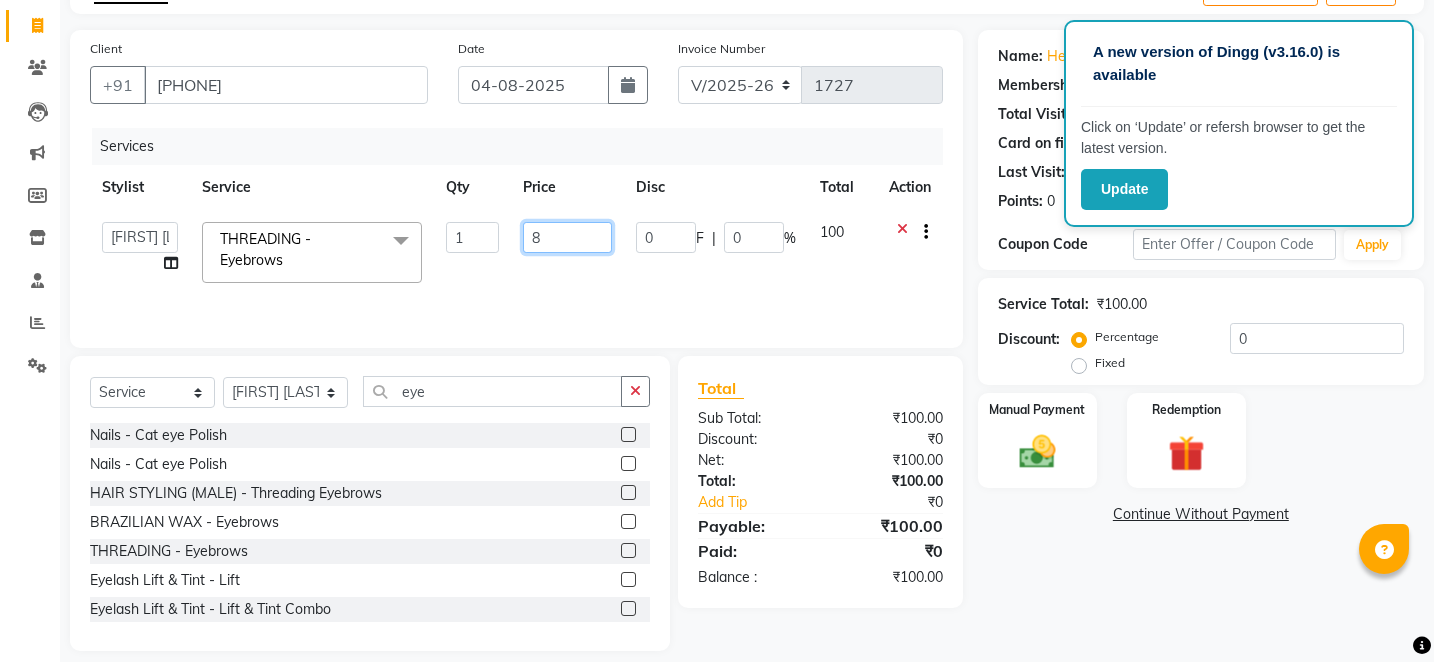 type on "80" 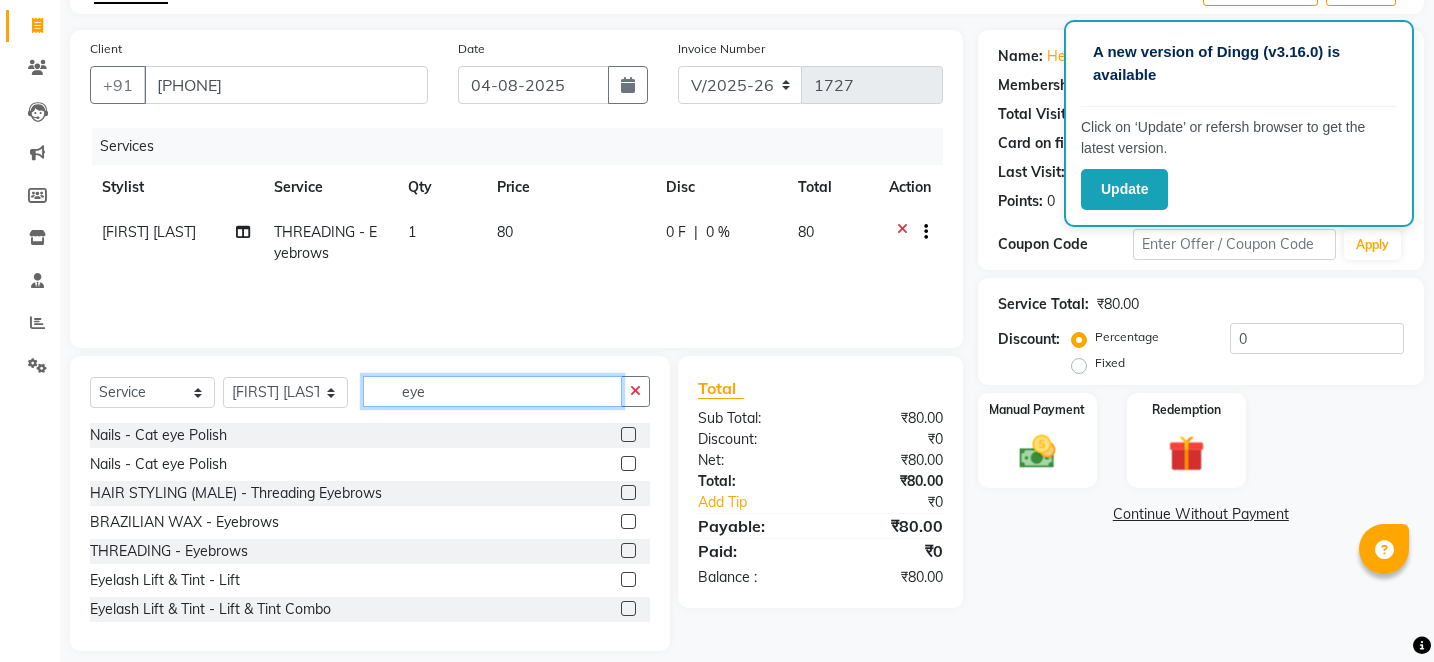 click on "eye" 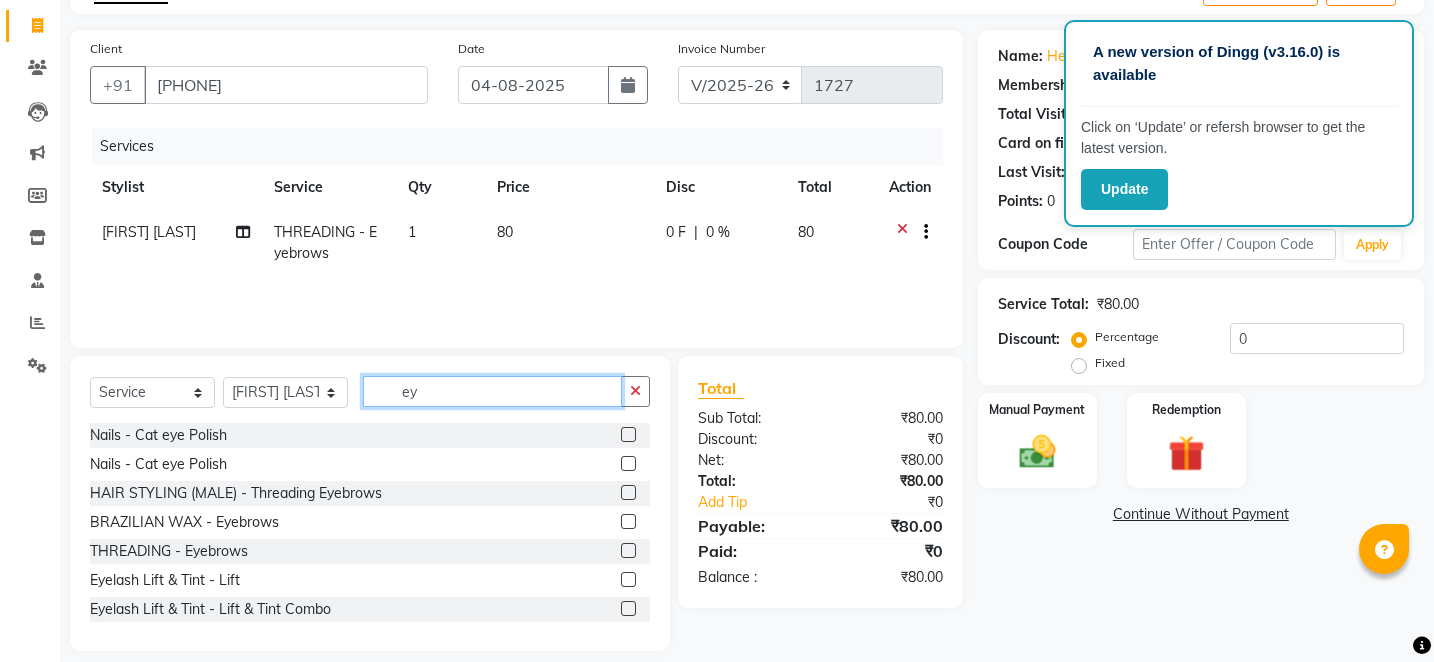 type on "e" 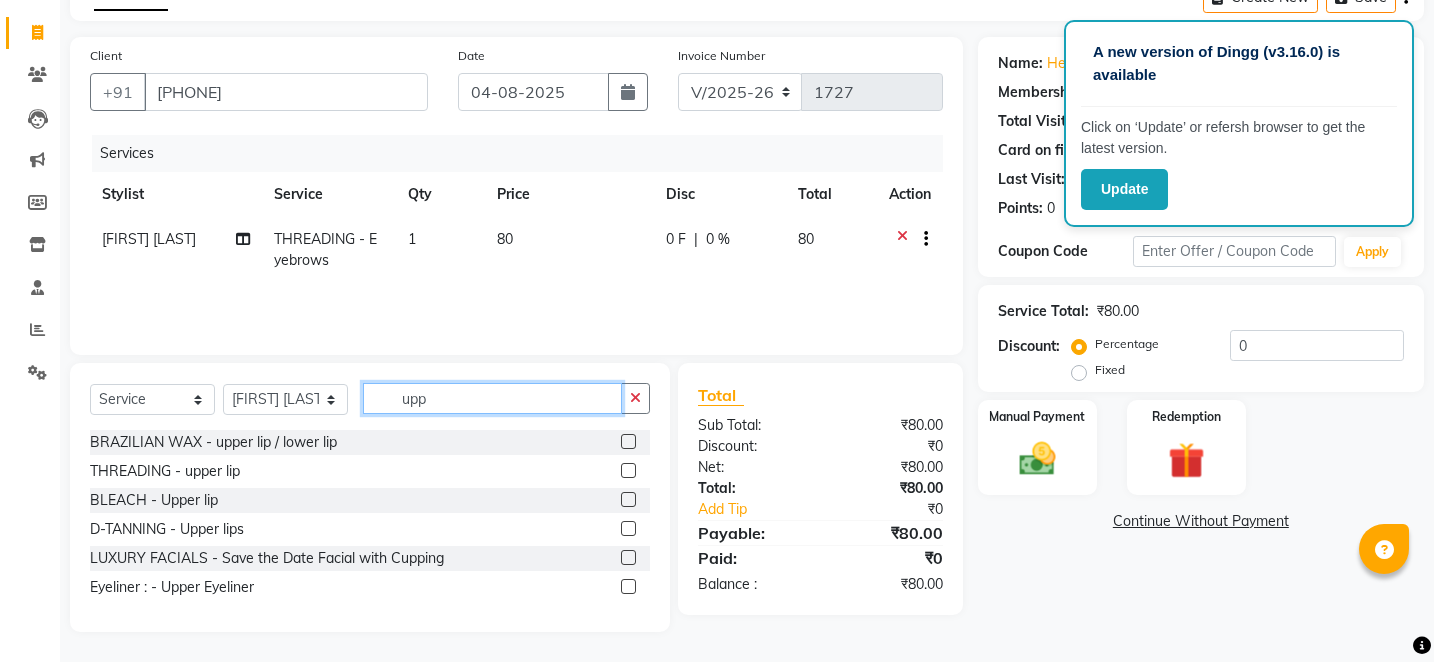 scroll, scrollTop: 113, scrollLeft: 0, axis: vertical 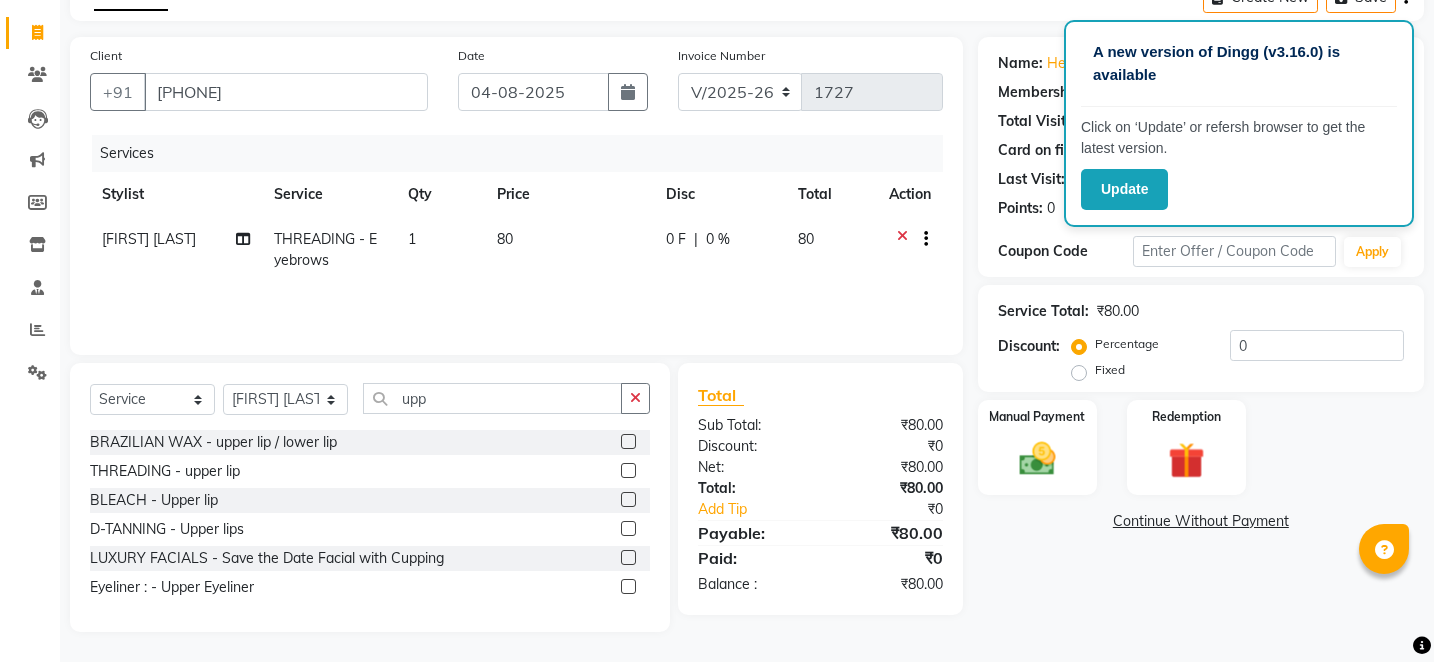 click 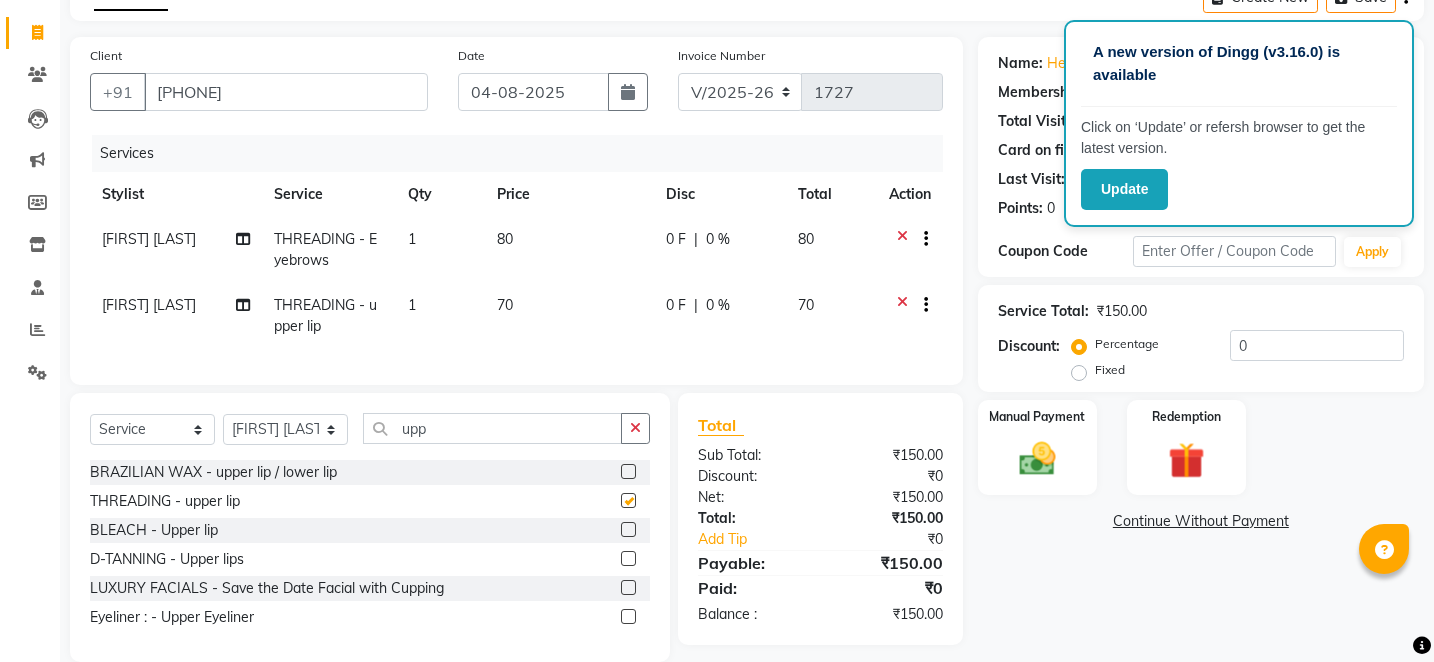 checkbox on "false" 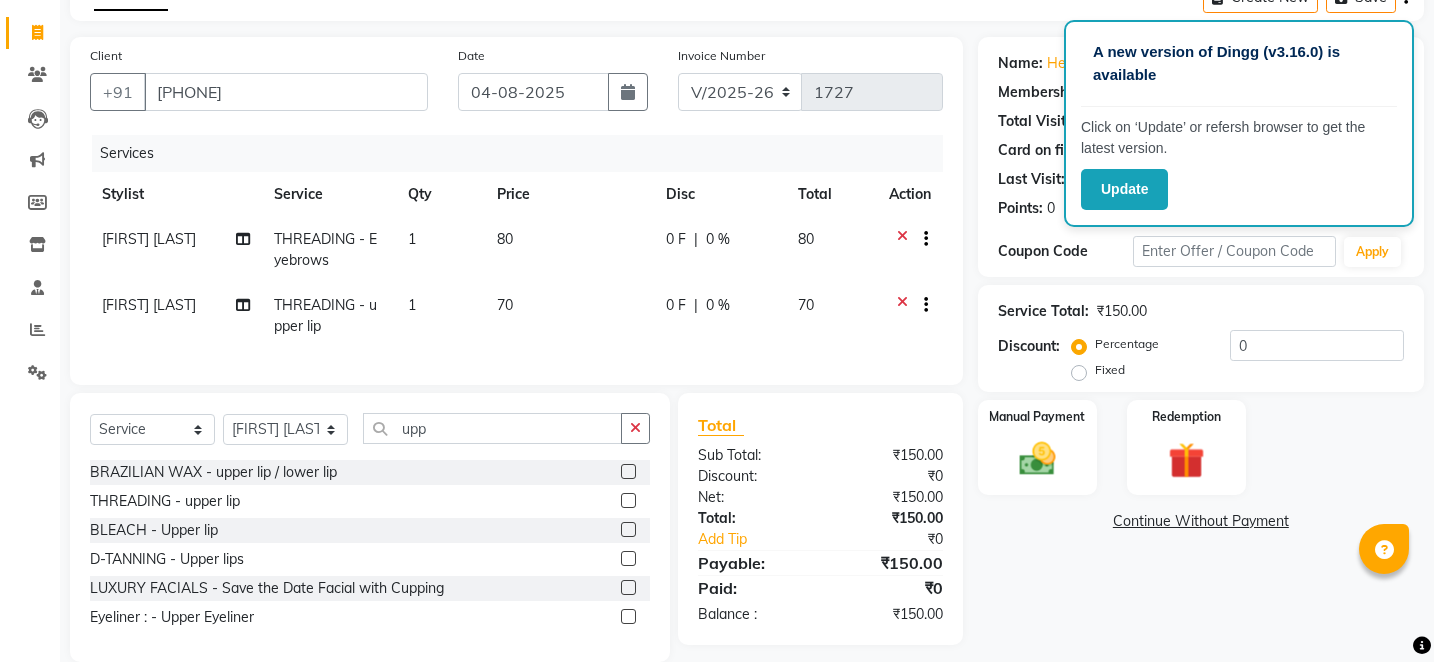 click on "70" 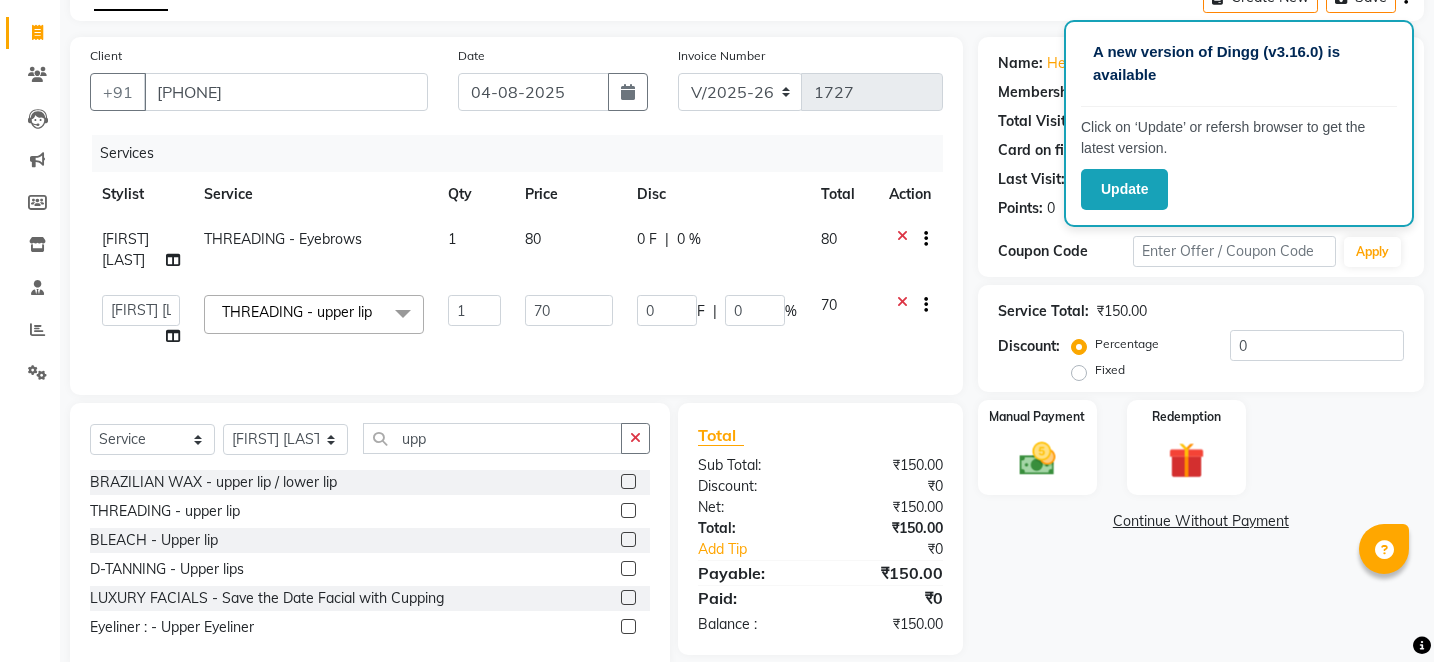 click on "70" 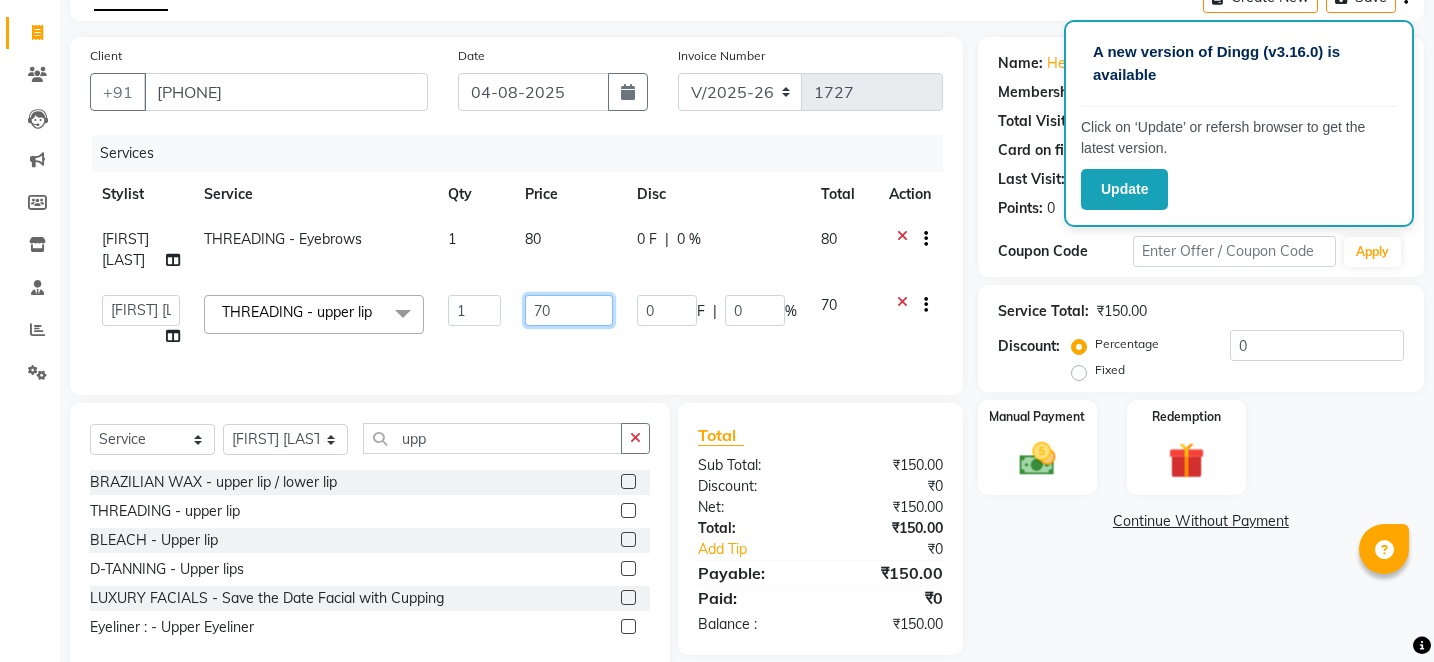 click on "70" 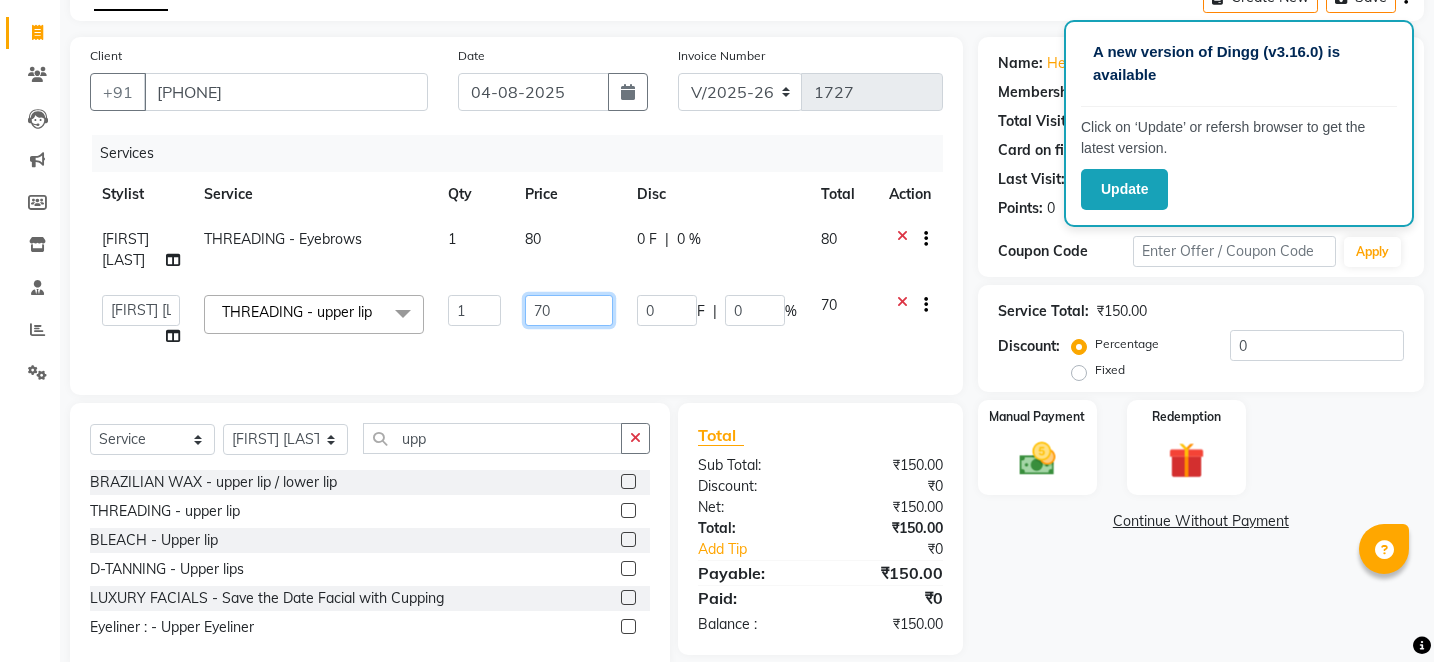 click on "70" 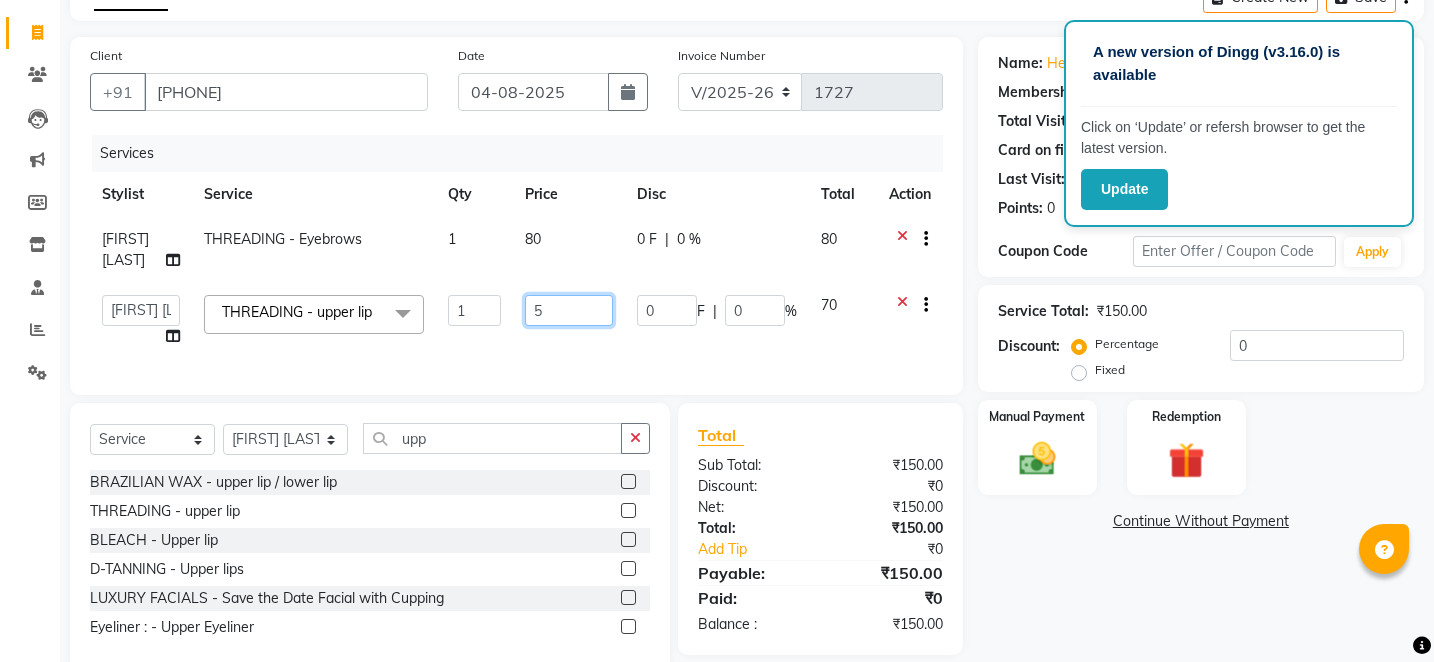 type on "56" 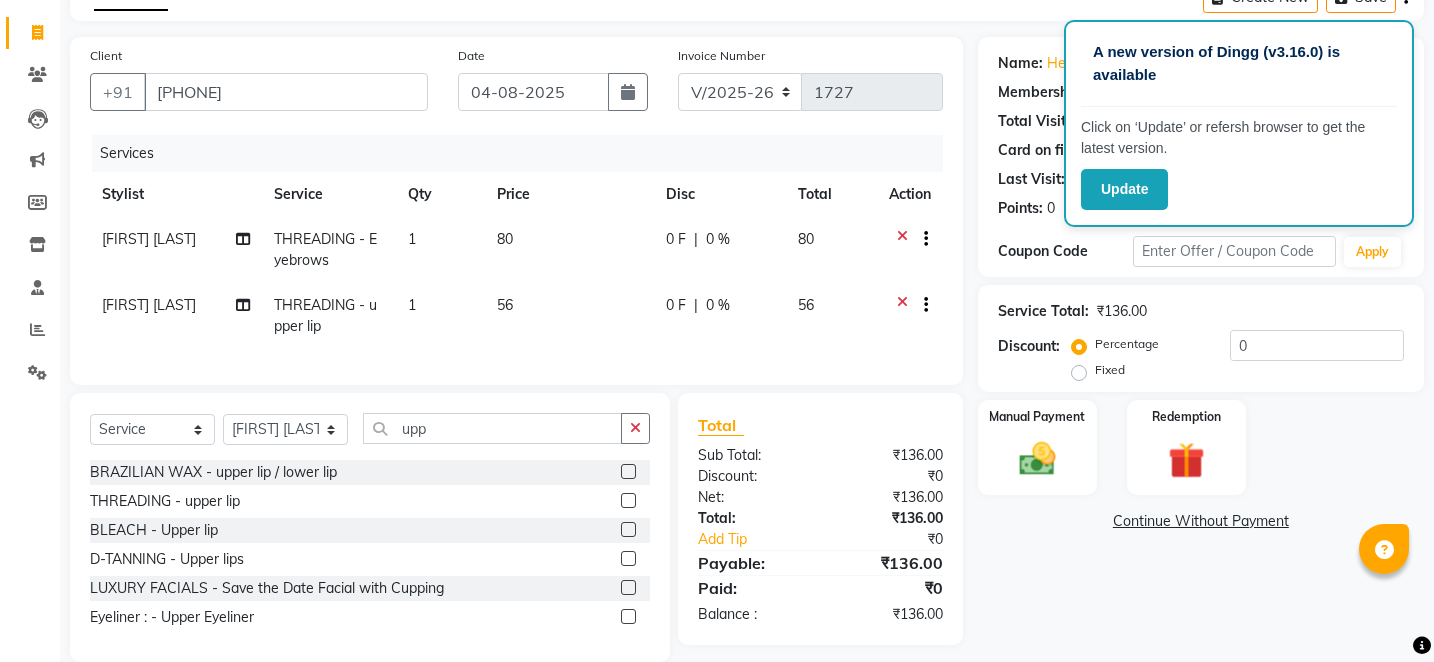 click on "Name: [FIRST] Membership: No Active Membership Total Visits: Card on file: 0 Last Visit: - Points: 0 Coupon Code Apply Service Total: ₹136.00 Discount: Percentage Fixed 0 Manual Payment Redemption Continue Without Payment" 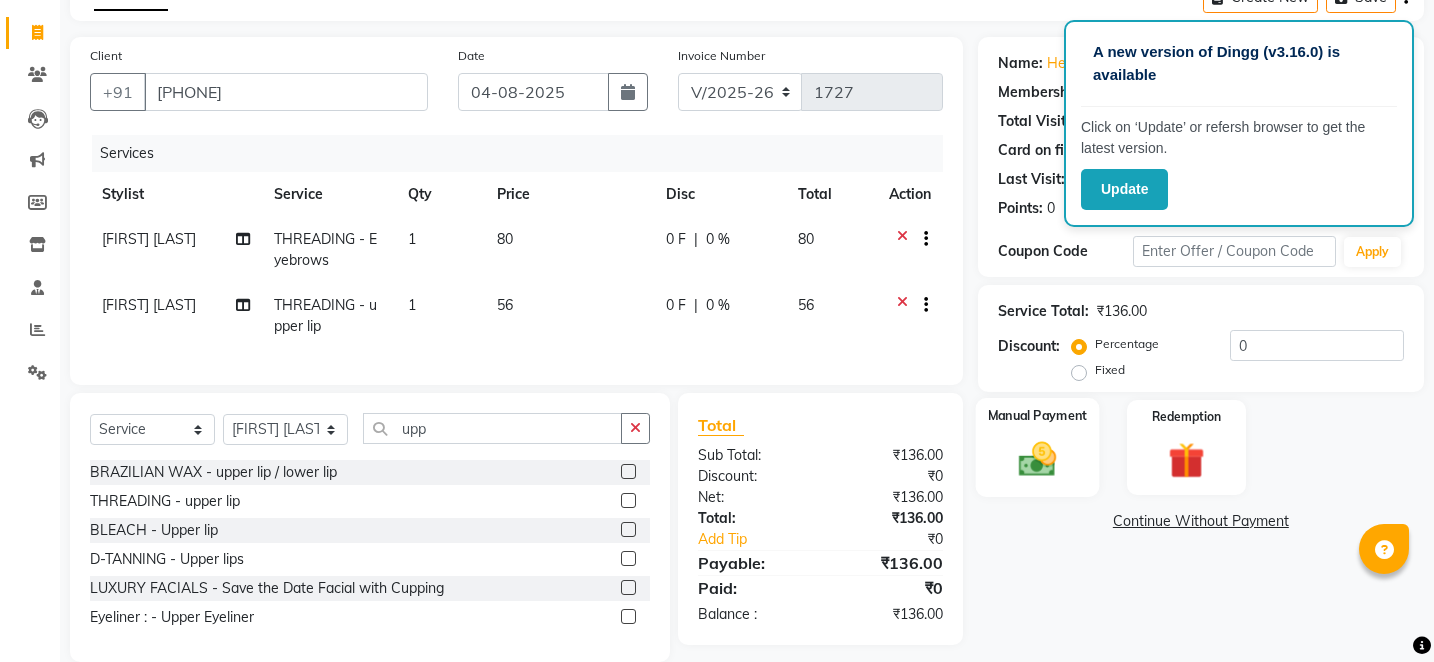 click 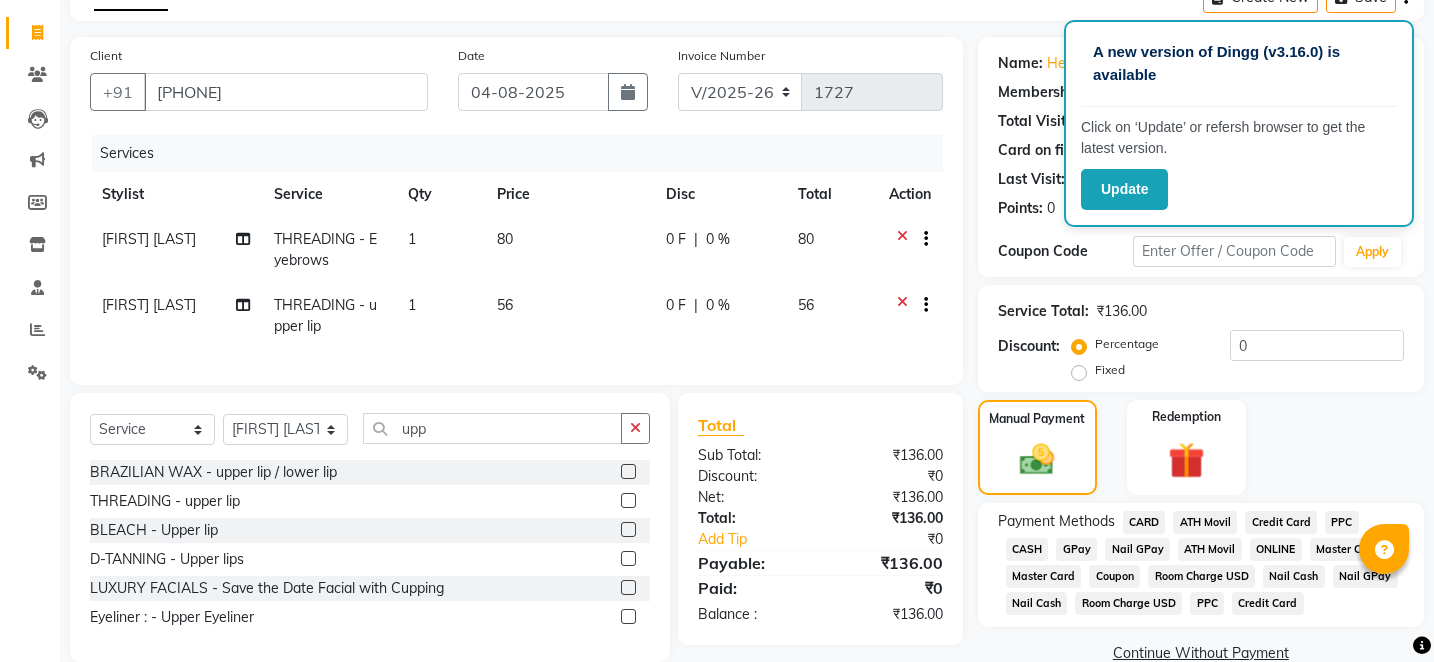 click on "CASH" 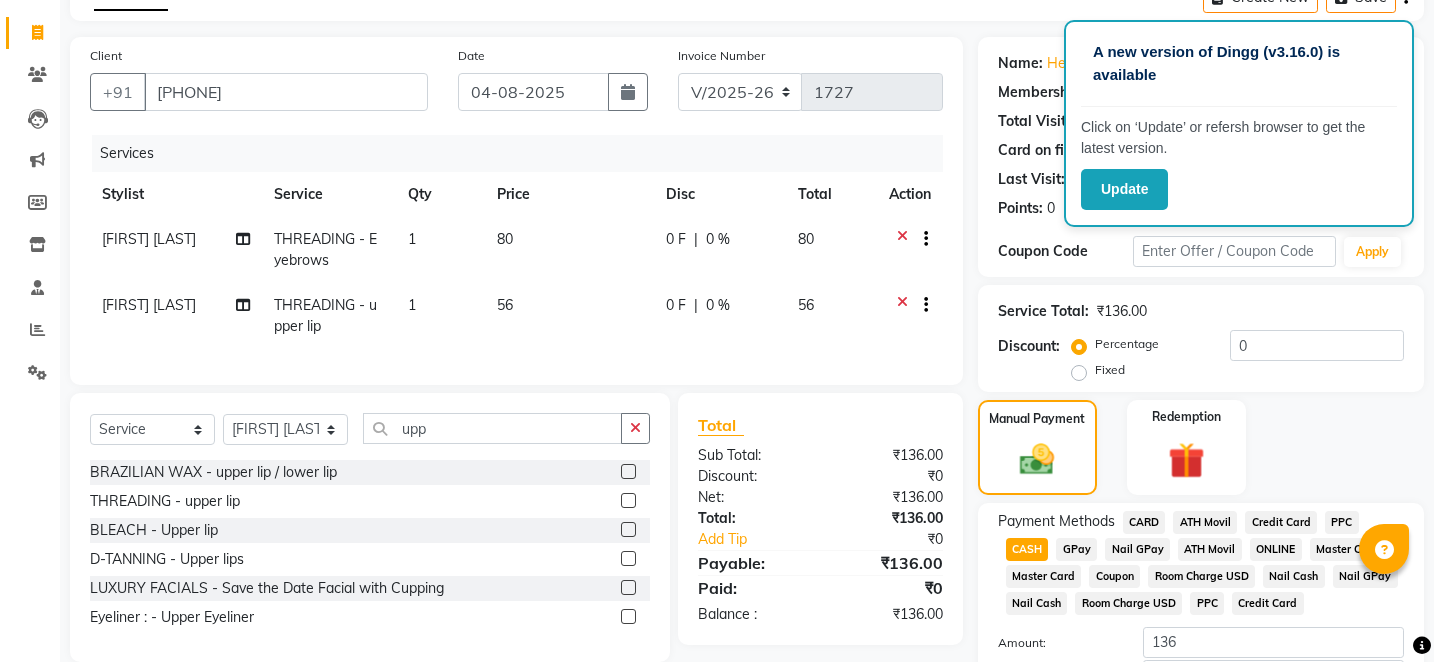 click on "Payment Methods CARD ATH Movil Credit Card PPC CASH GPay Nail GPay Nail GPay Nail Cash Nail Cash Room Charge USD Nail Cash Nail GPay Nail Cash Room Charge USD PPC Credit Card ONLINE Master Card Master Card Coupon Room Charge USD Nail Cash Nail GPay Nail Cash Room Charge USD PPC Credit Card" 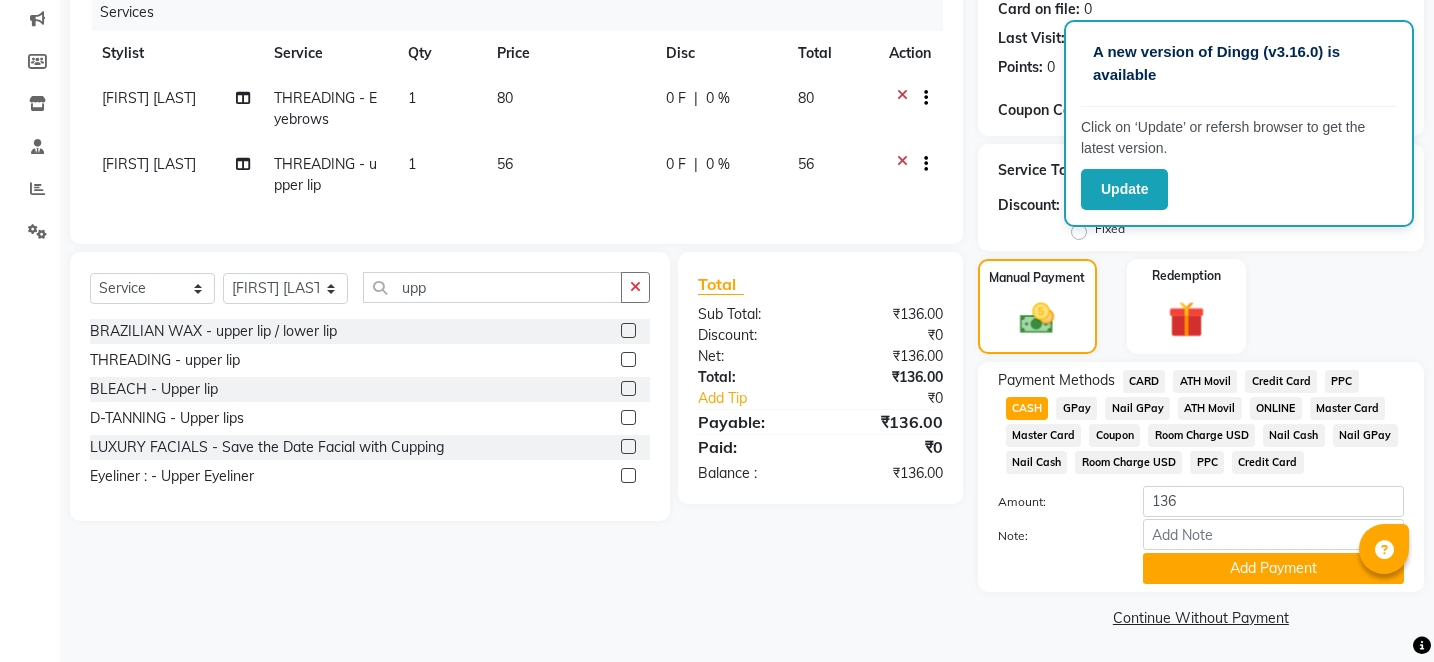 scroll, scrollTop: 255, scrollLeft: 0, axis: vertical 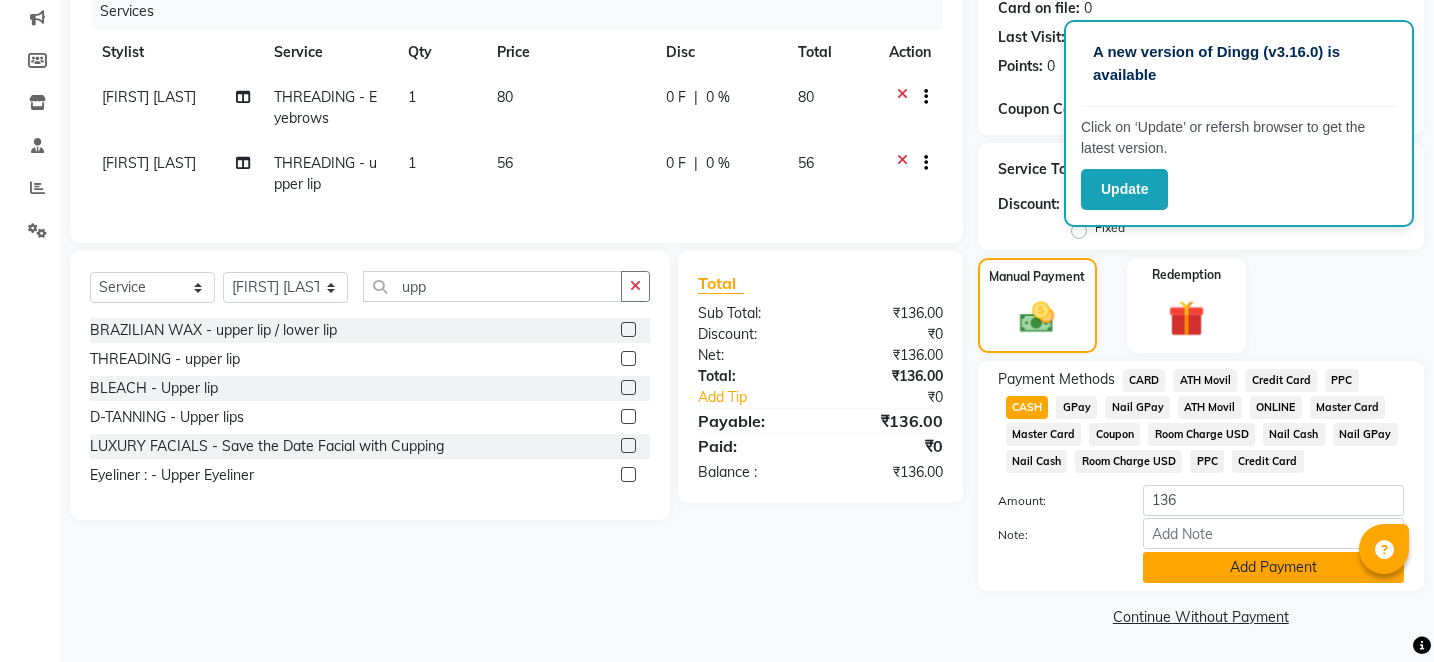 click on "Add Payment" 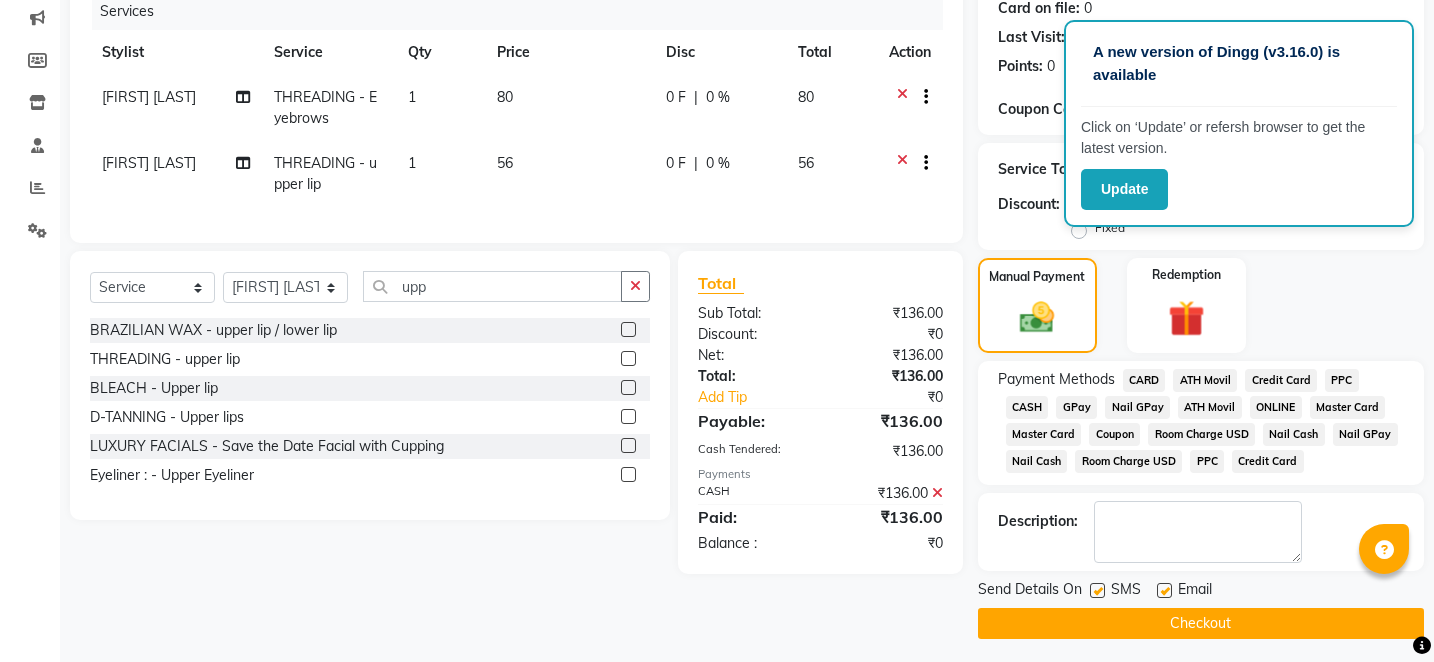 click on "Checkout" 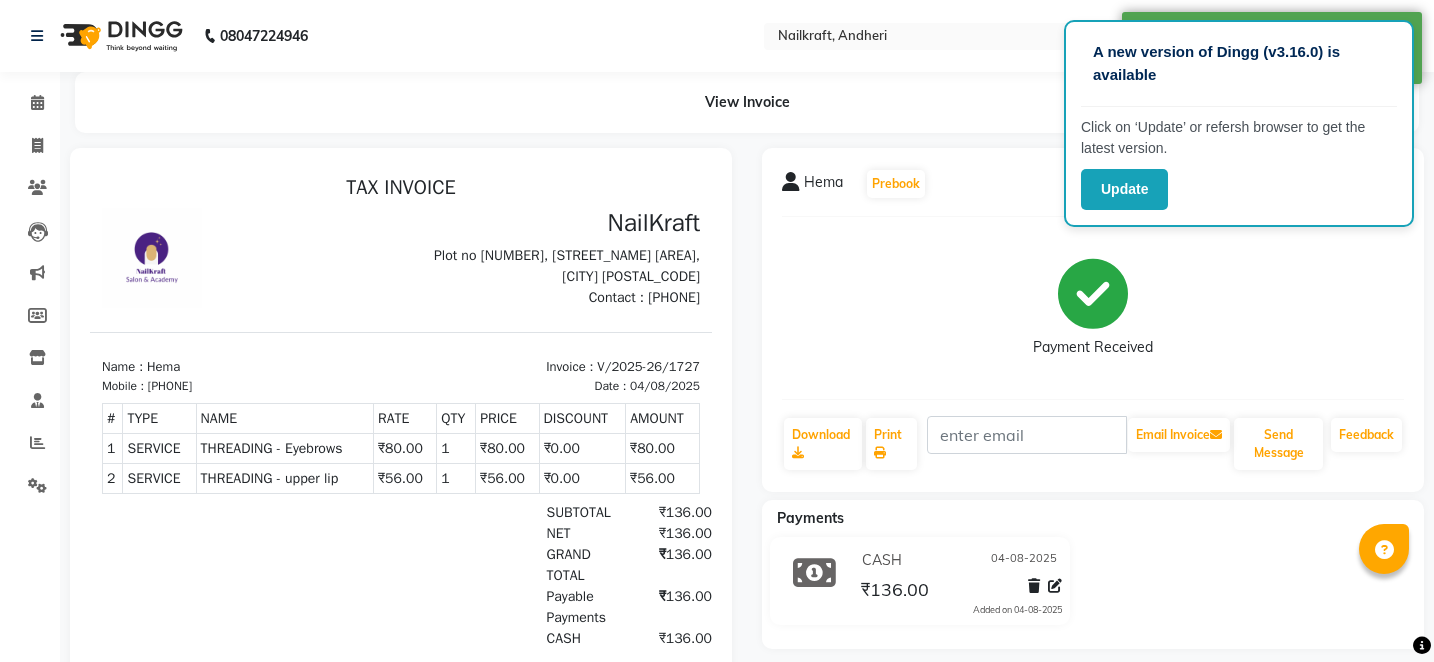 scroll, scrollTop: 0, scrollLeft: 0, axis: both 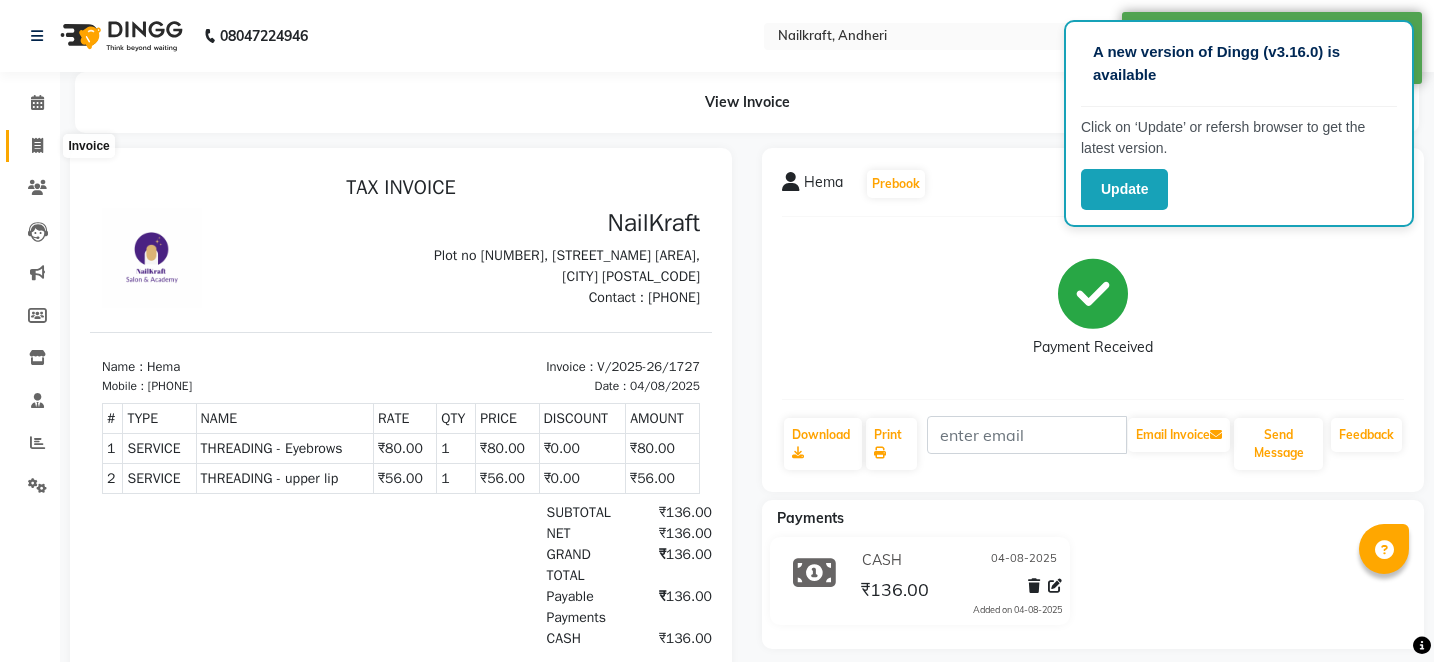 click 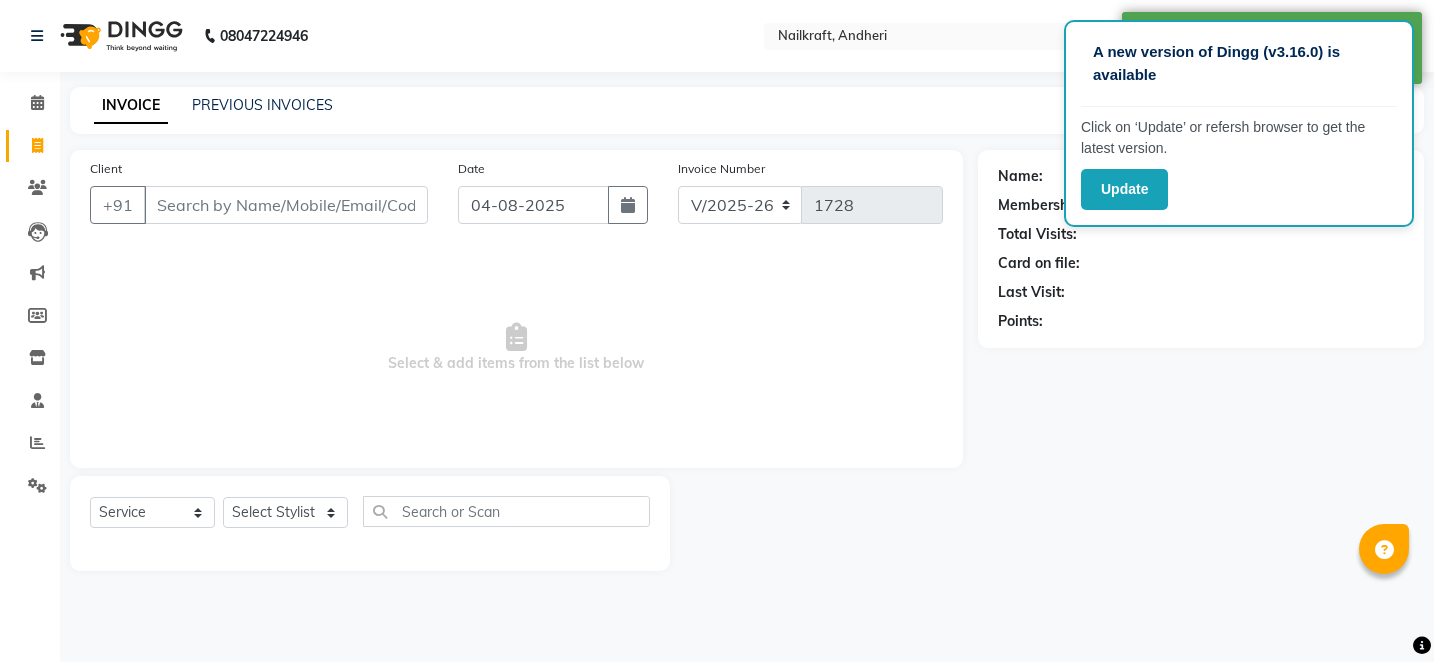 click on "Client" at bounding box center [286, 205] 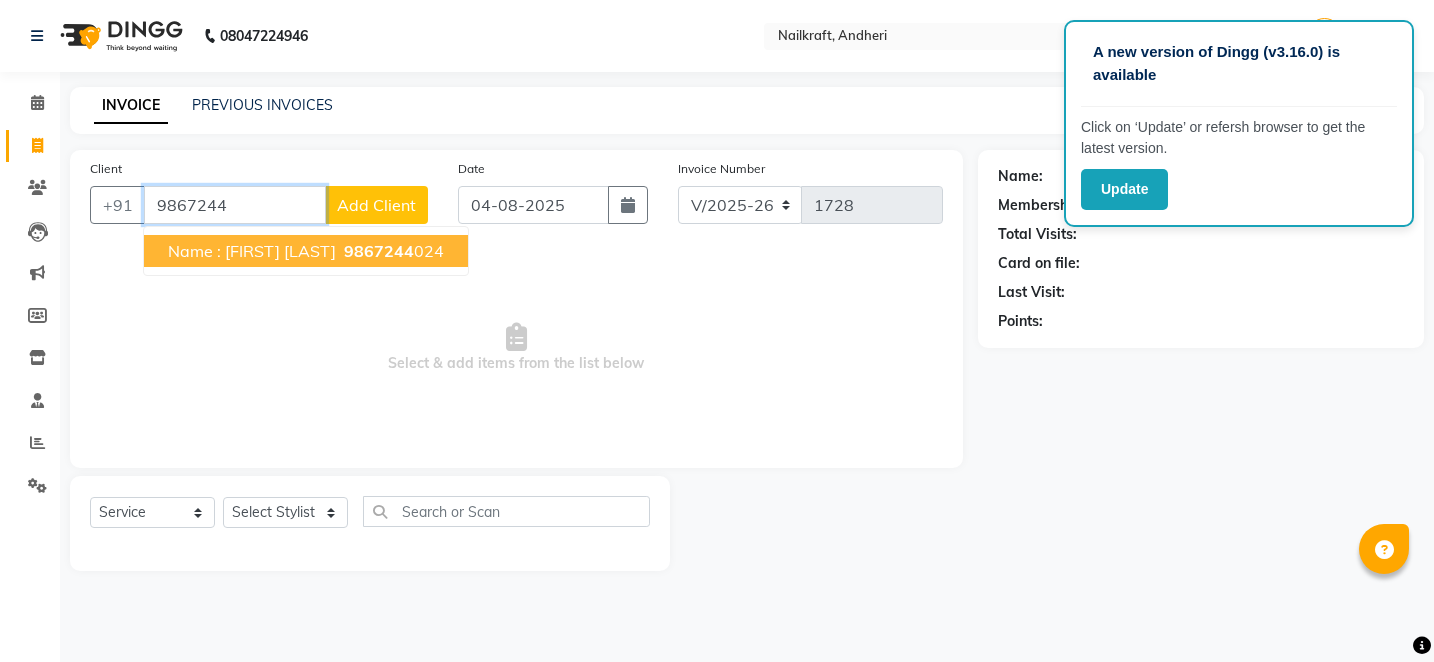 click on "9867244" at bounding box center (235, 205) 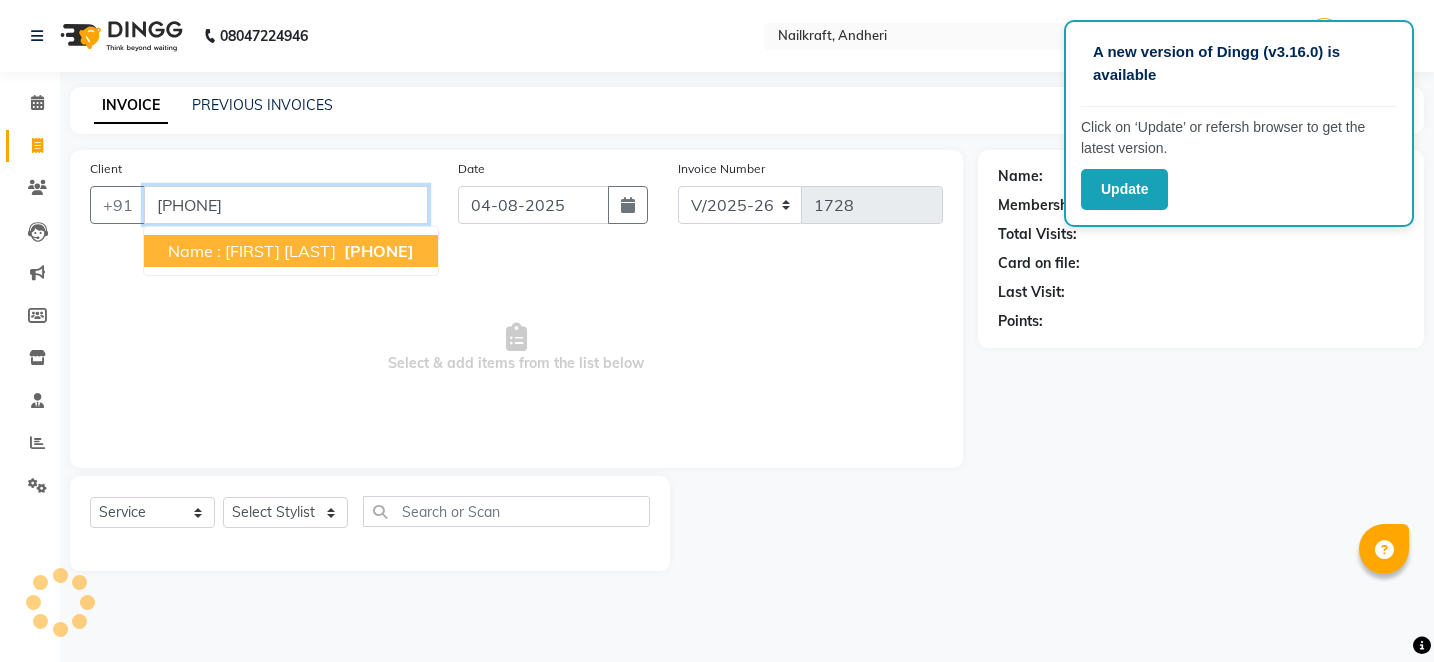 type on "[PHONE]" 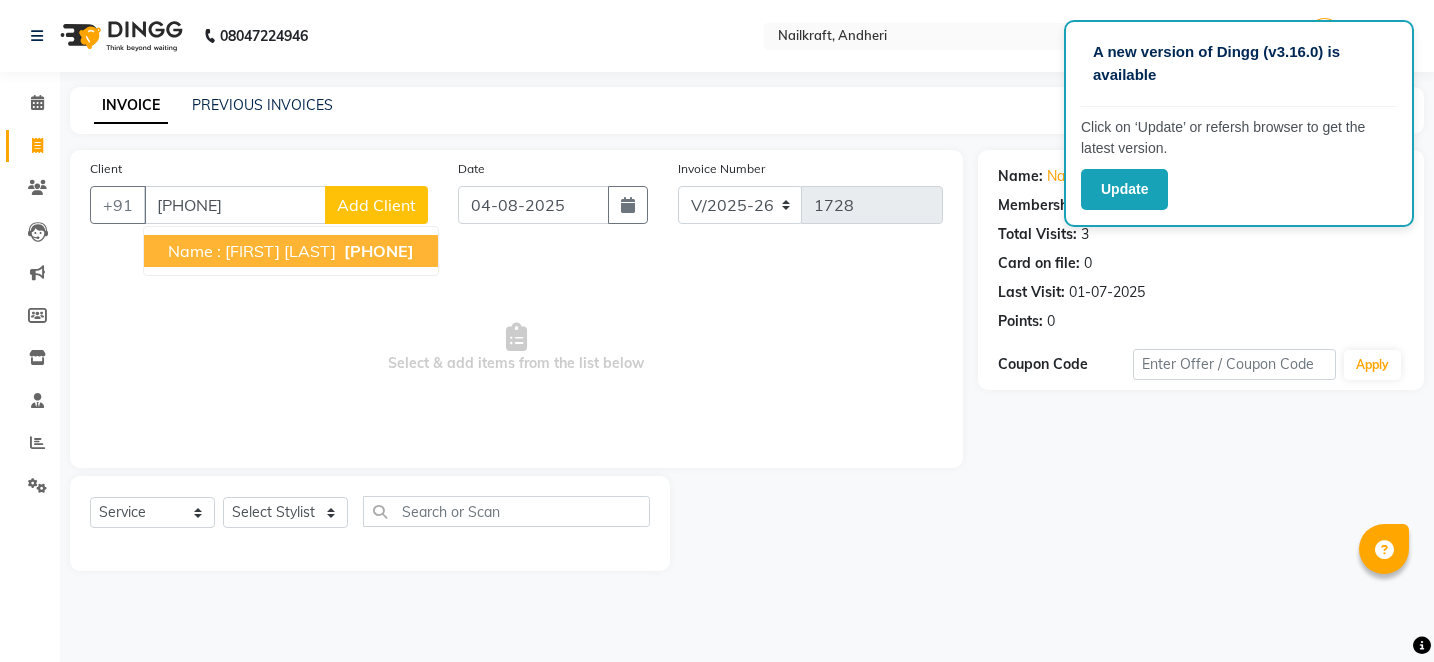 click on "[PHONE]" at bounding box center [379, 251] 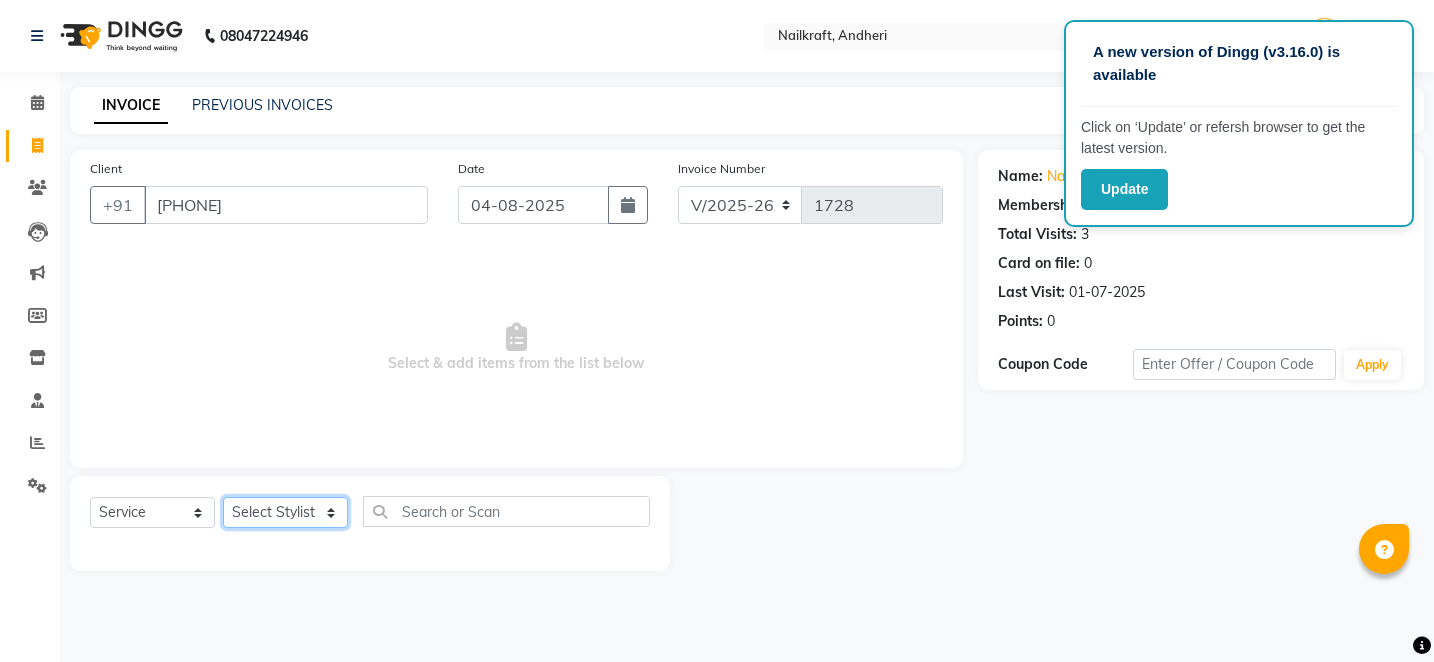 click on "Select Stylist Alam Arshad shaikh Deepali Deepu Chatry NailKraft Nikita NITA  CHAHAL  Sneha Balu Ichake Vaishali Vinod Yadav" 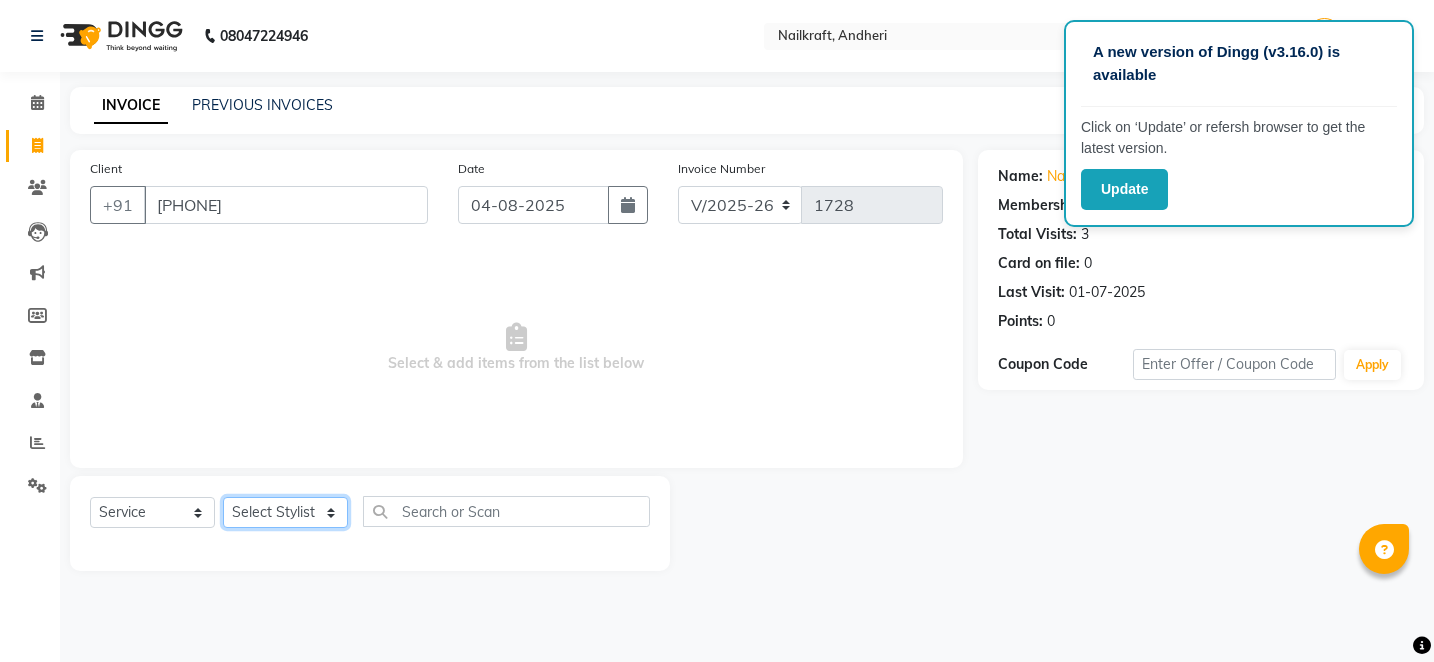 select on "85686" 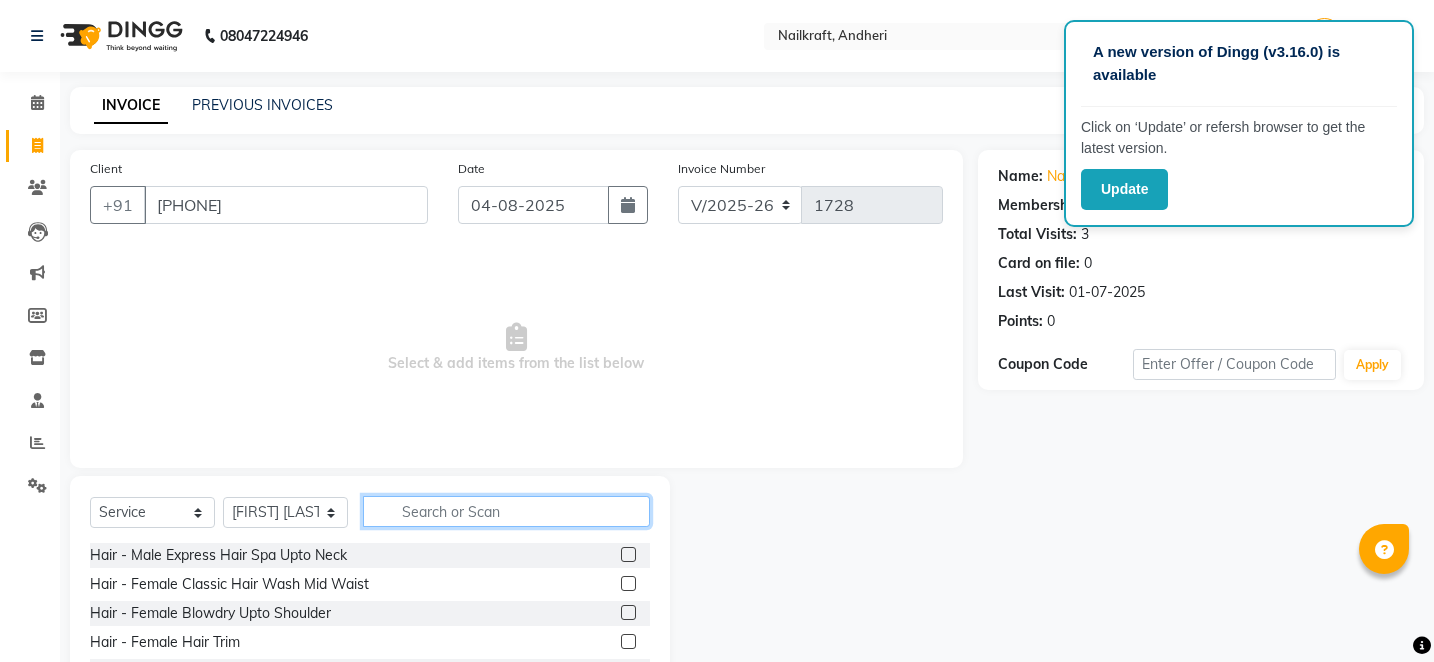 click 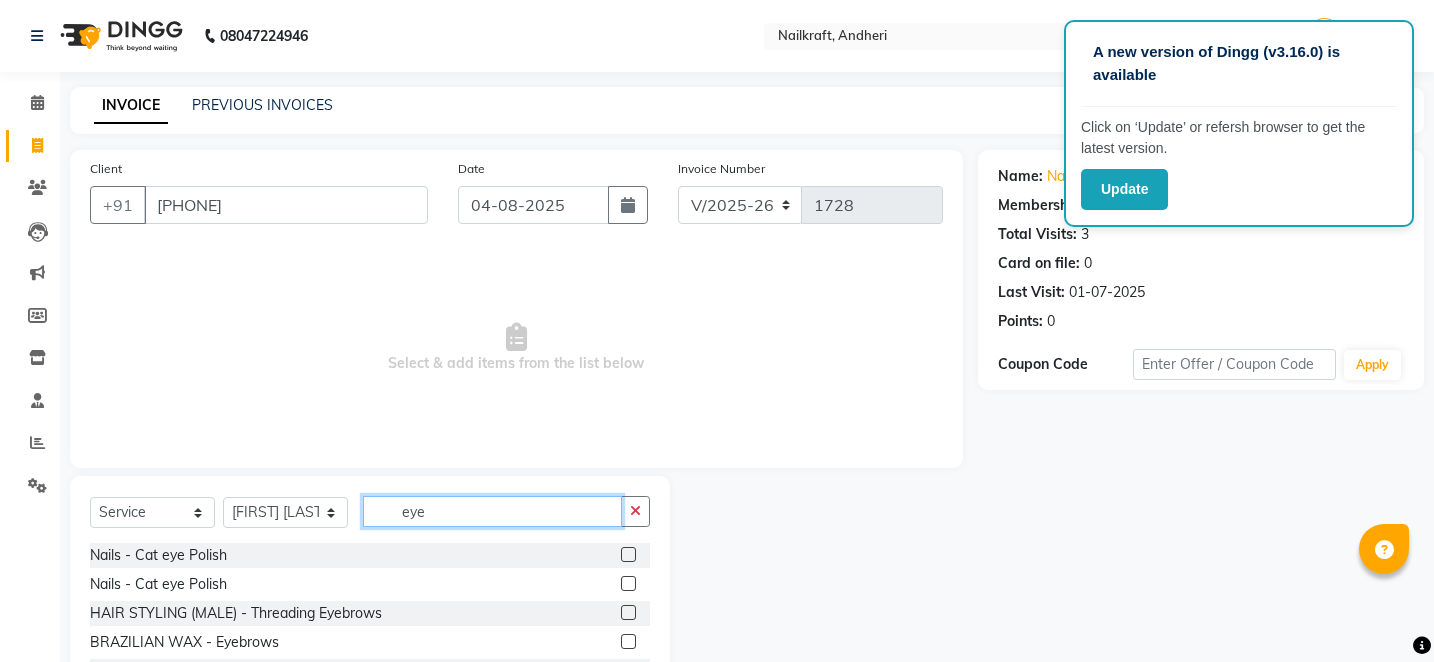 type on "eye" 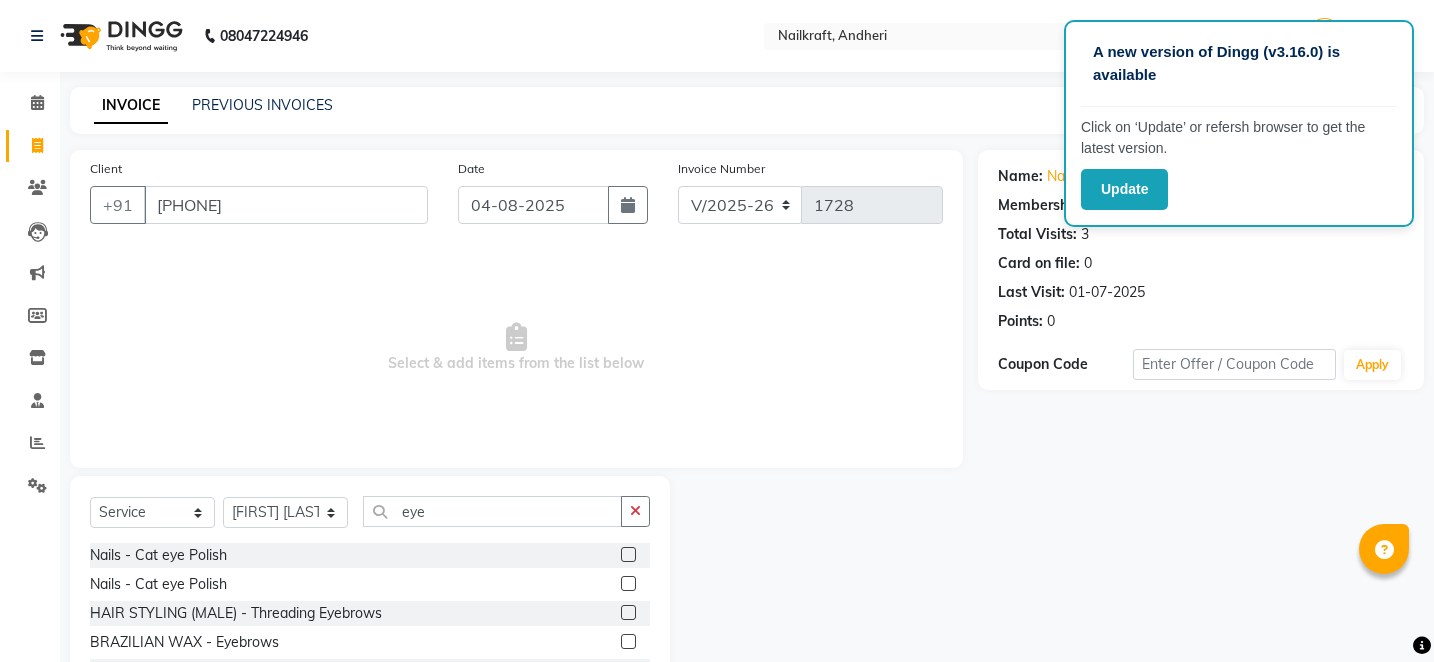 click 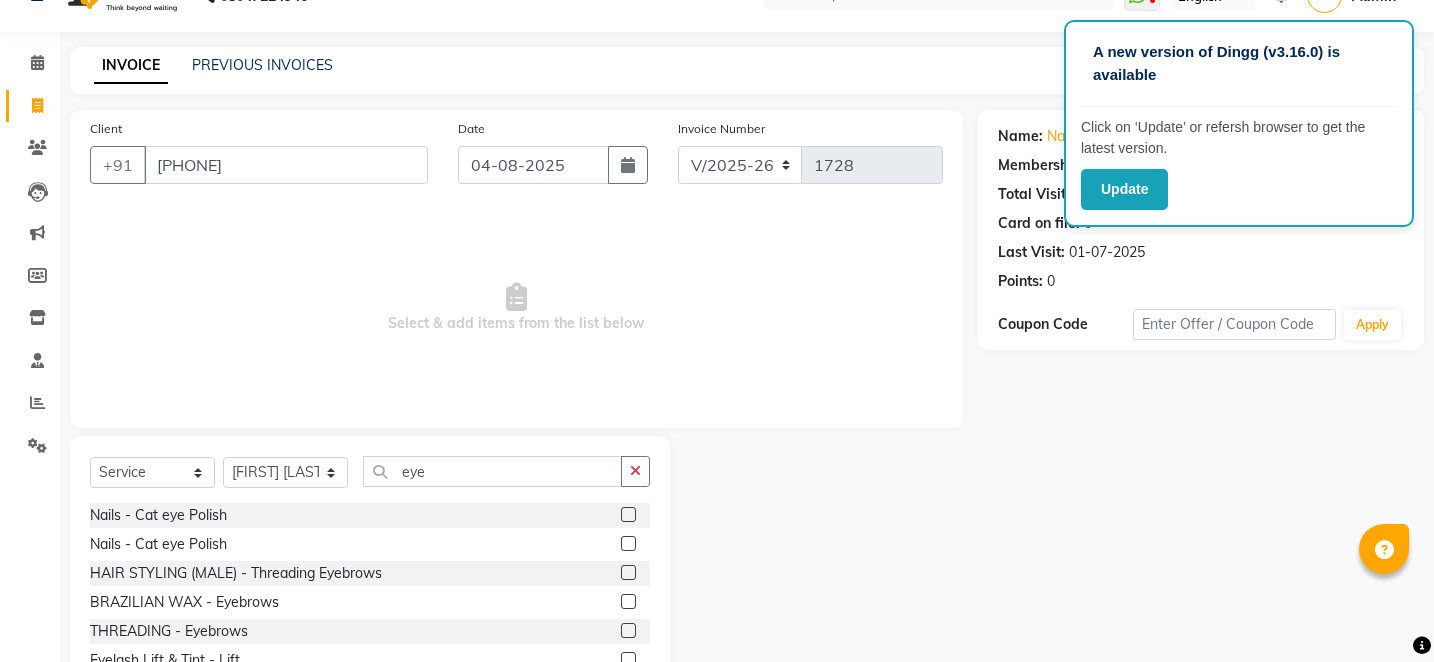 scroll, scrollTop: 80, scrollLeft: 0, axis: vertical 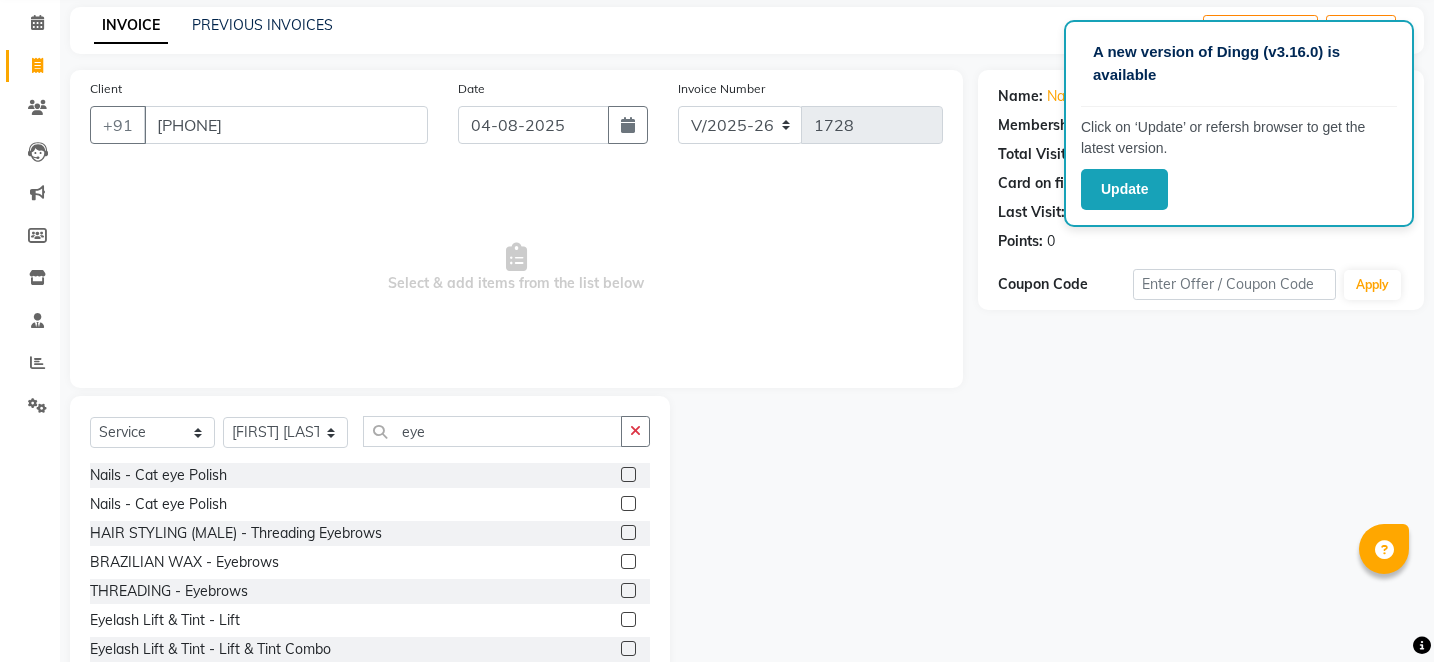 click 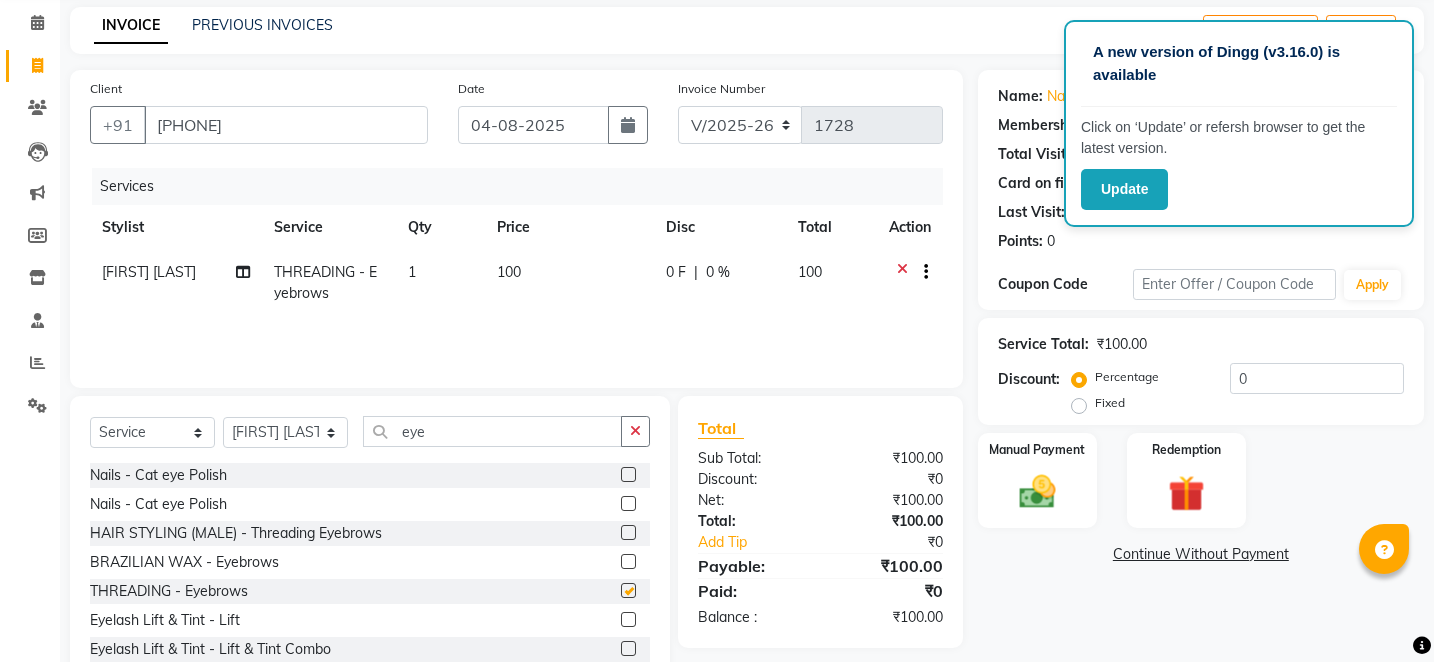 checkbox on "false" 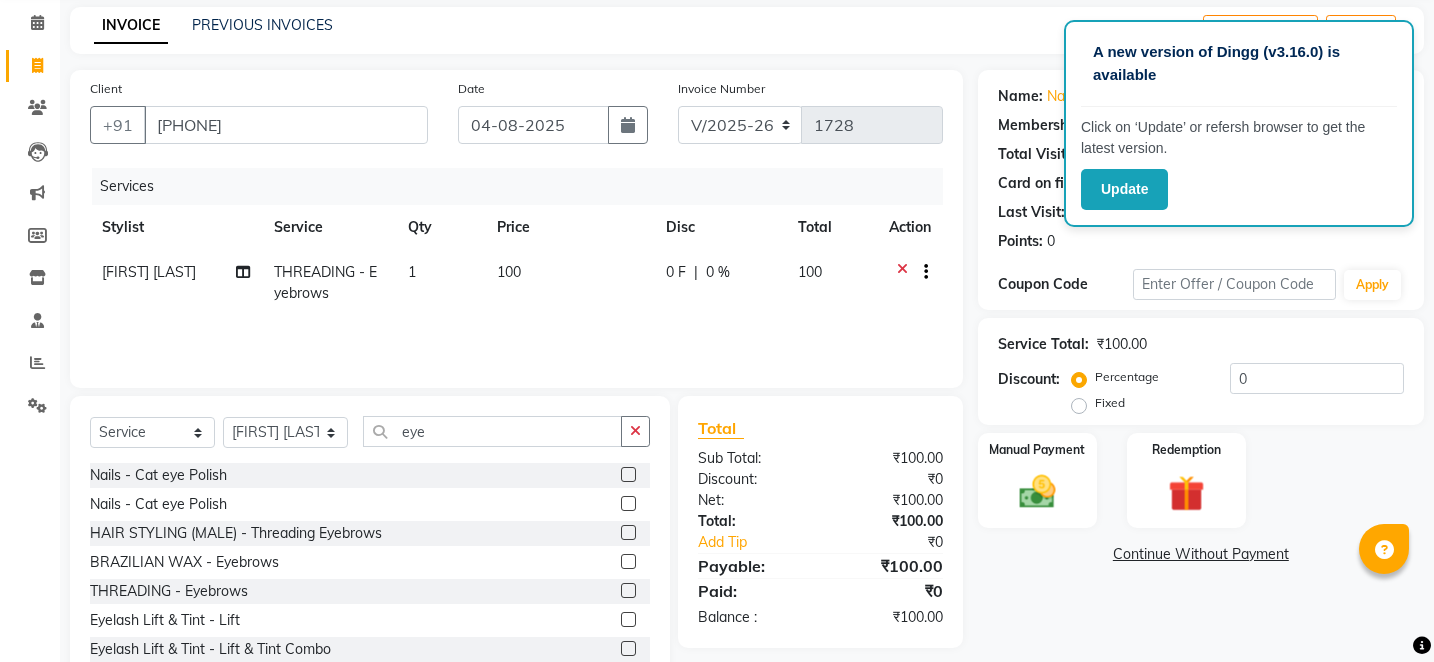 click on "100" 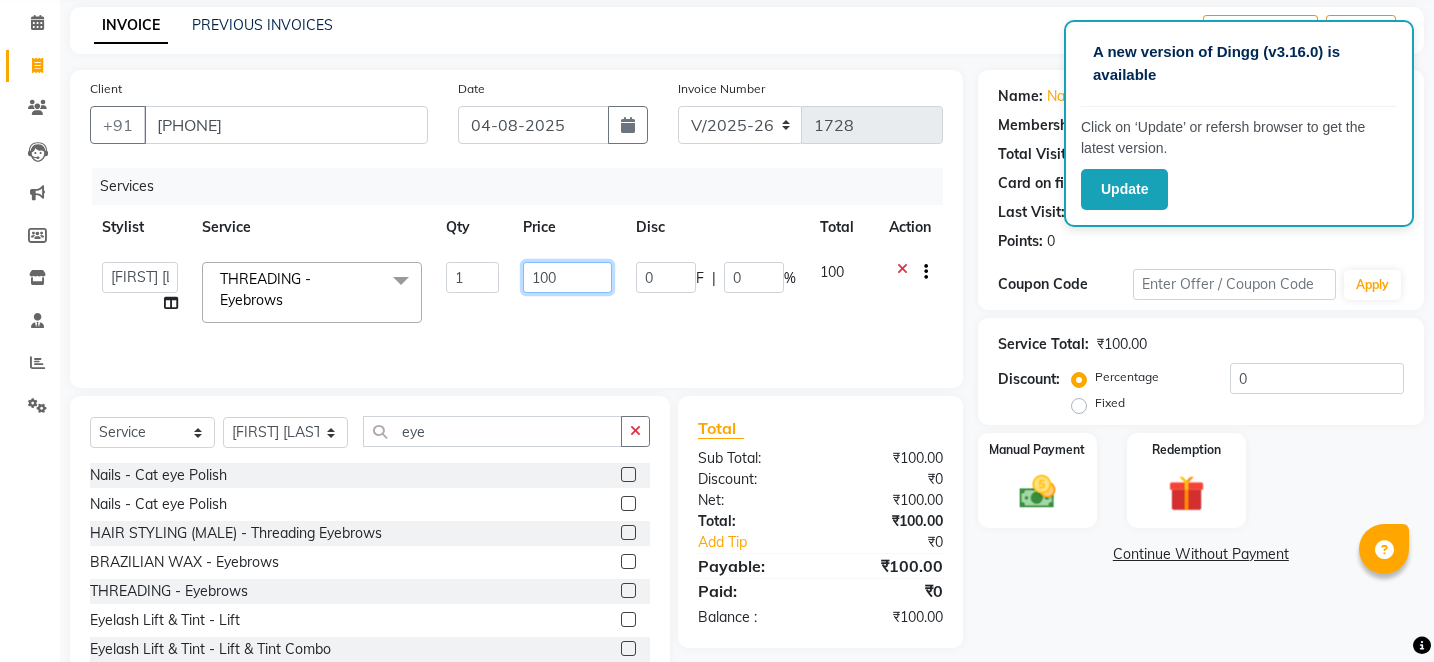 click on "100" 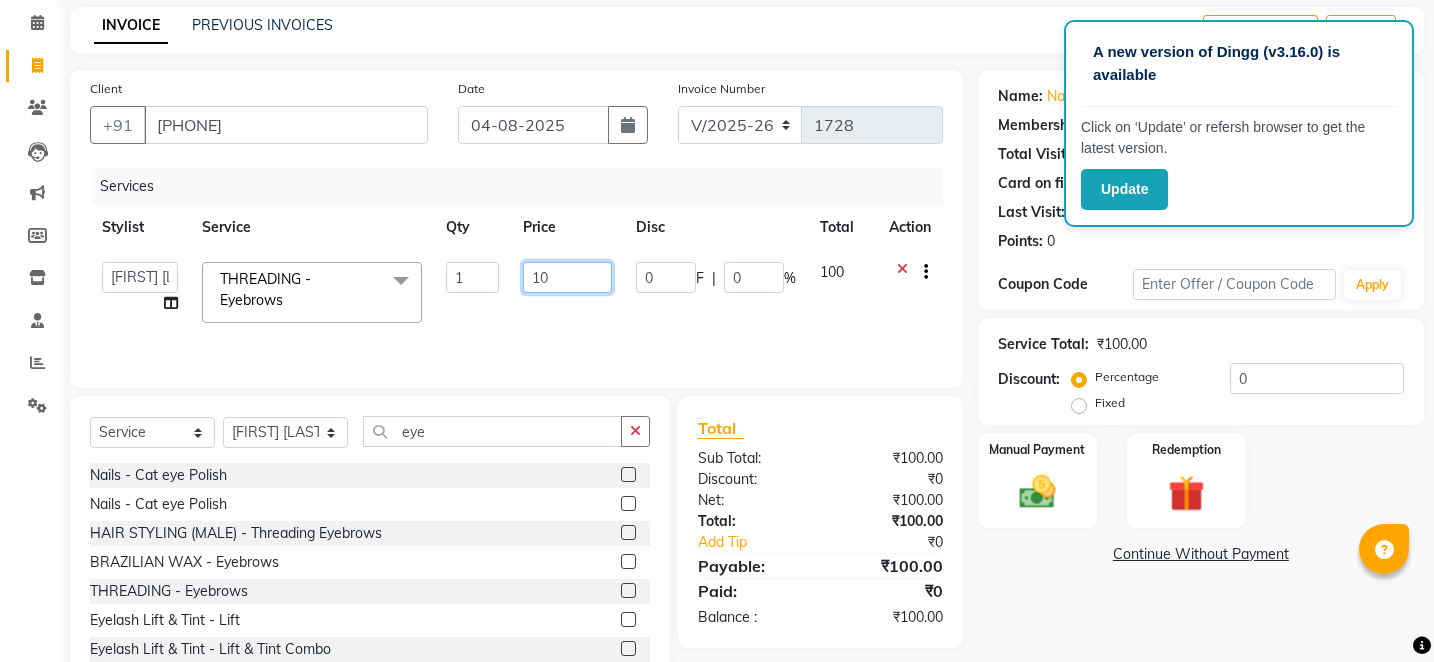 type on "1" 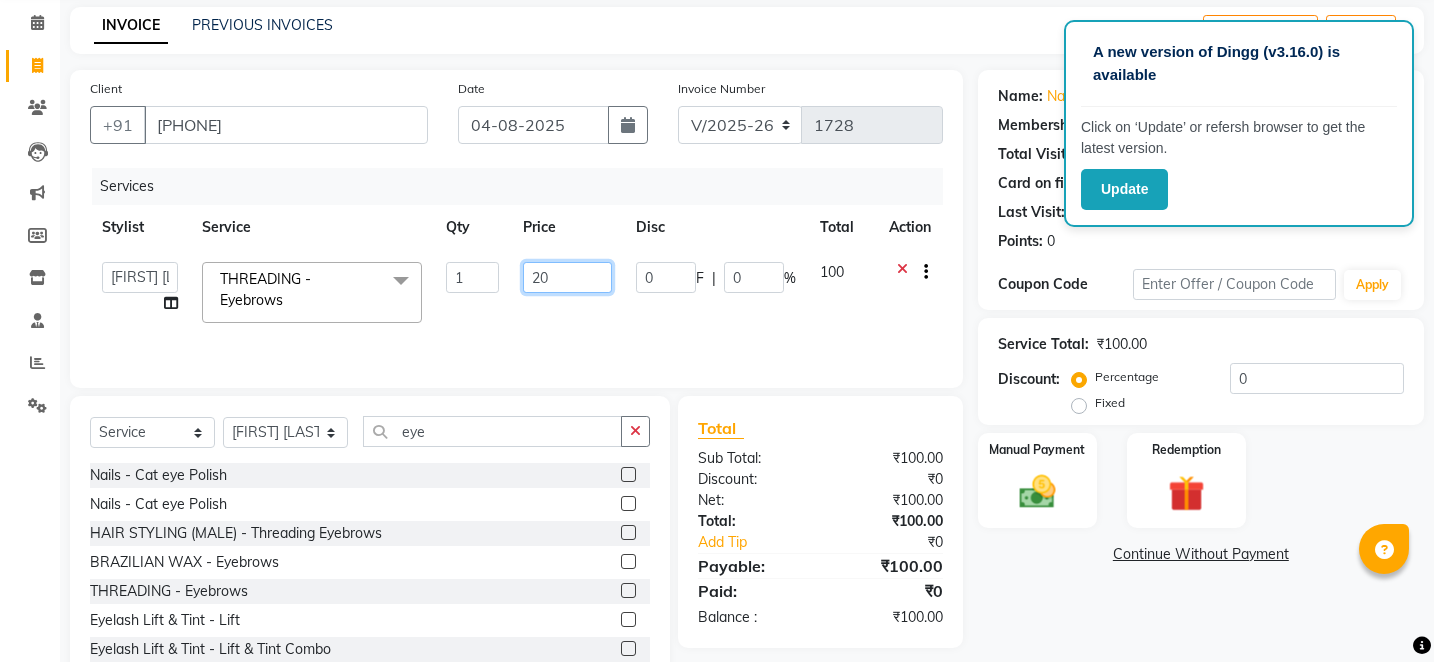 type on "200" 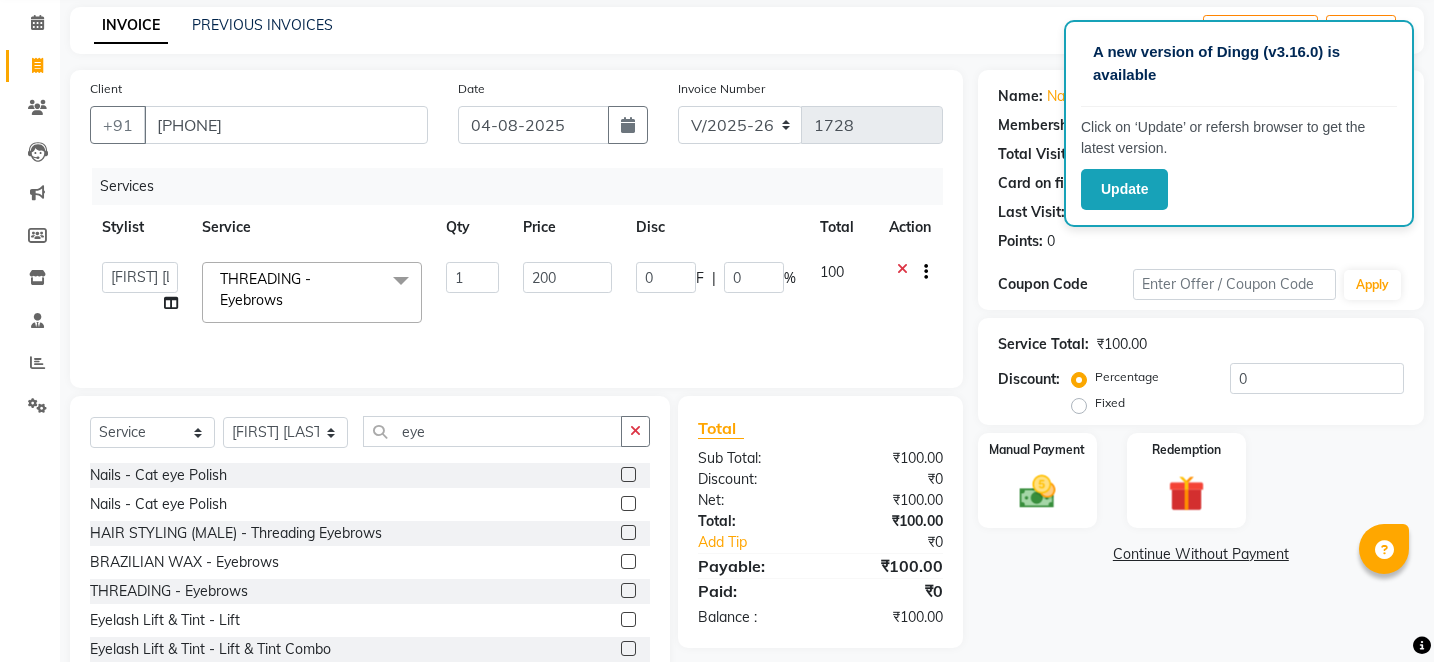 click on "Client +91 [PHONE] Date 04-08-2025 Invoice Number V/2025 V/2025-26 1728 Services Stylist Service Qty Price Disc Total Action Alam Arshad shaikh Deepali Deepu Chatry NailKraft Nikita NITA CHAHAL Sneha Balu Ichake Vaishali Vinod Yadav THREADING - Eyebrows x Hair - Male Express Hair Spa Upto Neck Hair - Female Classic Hair Wash Mid Waist Hair - Female Blowdry Upto Shoulder Hair - Female Hair Trim Hair - Female Blowdry Upto Shoulder Hair - Female Advance Haircut Hair - Smoothening Upto Shoulder Rica Waxing - Full Arms + Half Legs + Underarms Rica Waxing - Full Arms + Underarms Rica Waxing - Full Legs Rica Waxing - Full Arms Rica Waxing - Half Arms Rica Waxing - Full Back Rica Waxing - Bikini Rica Waxing - Underarms Rica Waxing - Bikini+Butt Wax Rica Waxing - Butt Wax Rica Waxing - Bikini Line+Butt Line Rica Waxing - Male Half Arms Rica - Full Hands + Under Arms + Full Legs Honey Waxing - Full Arms + Underarms Honey Waxing - Full Legs Facial - Cheryls Skin Lightening Facial 1 200 0 F |" 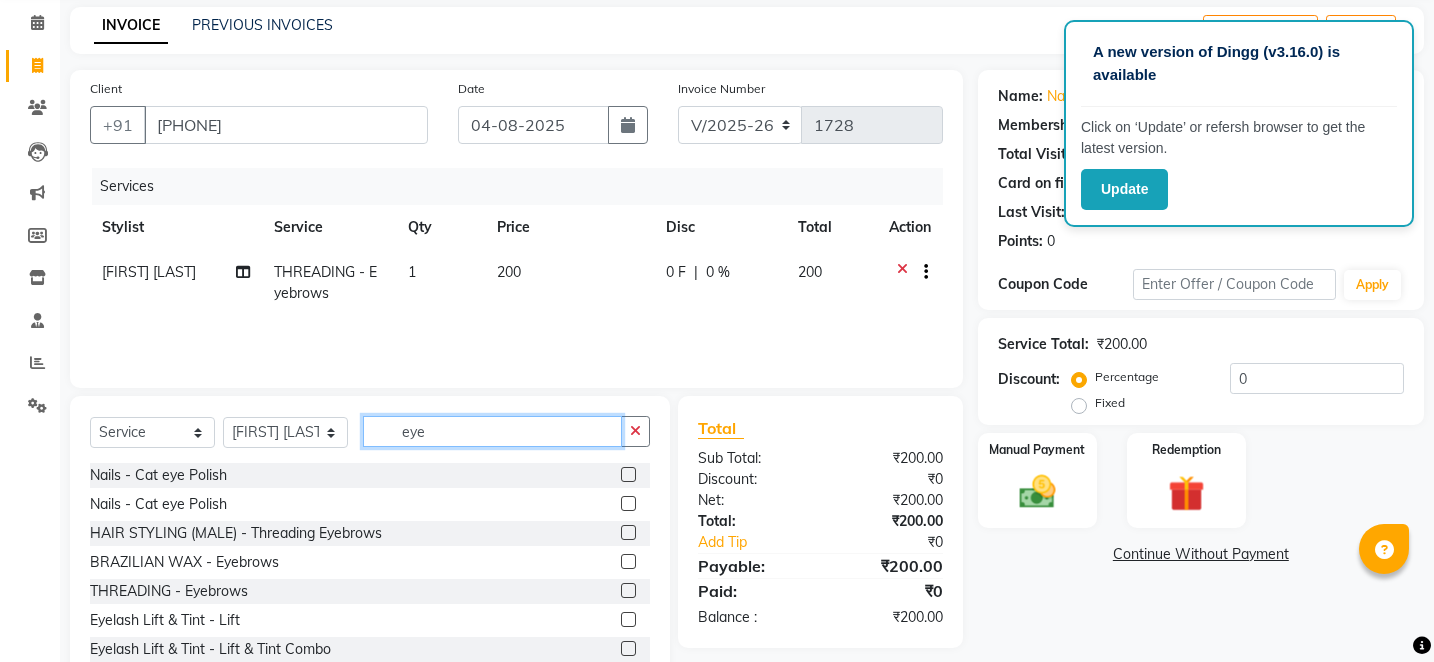 click on "eye" 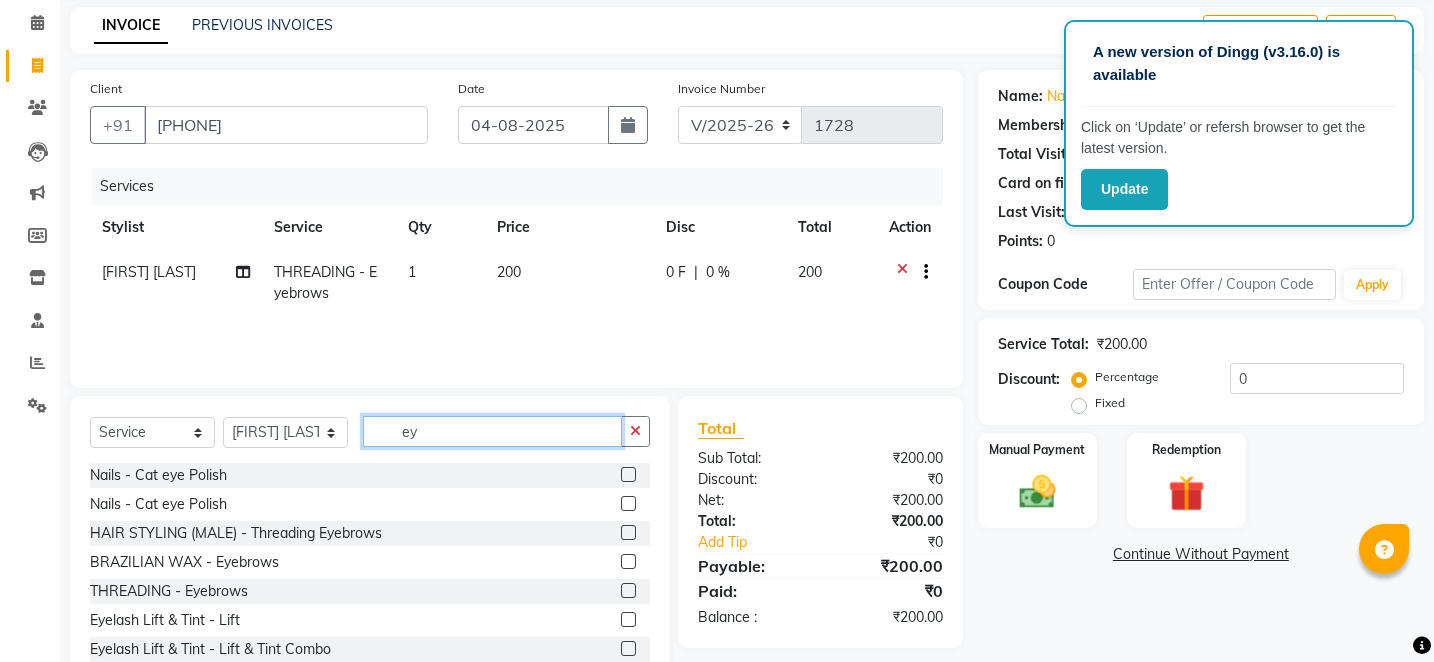 type on "e" 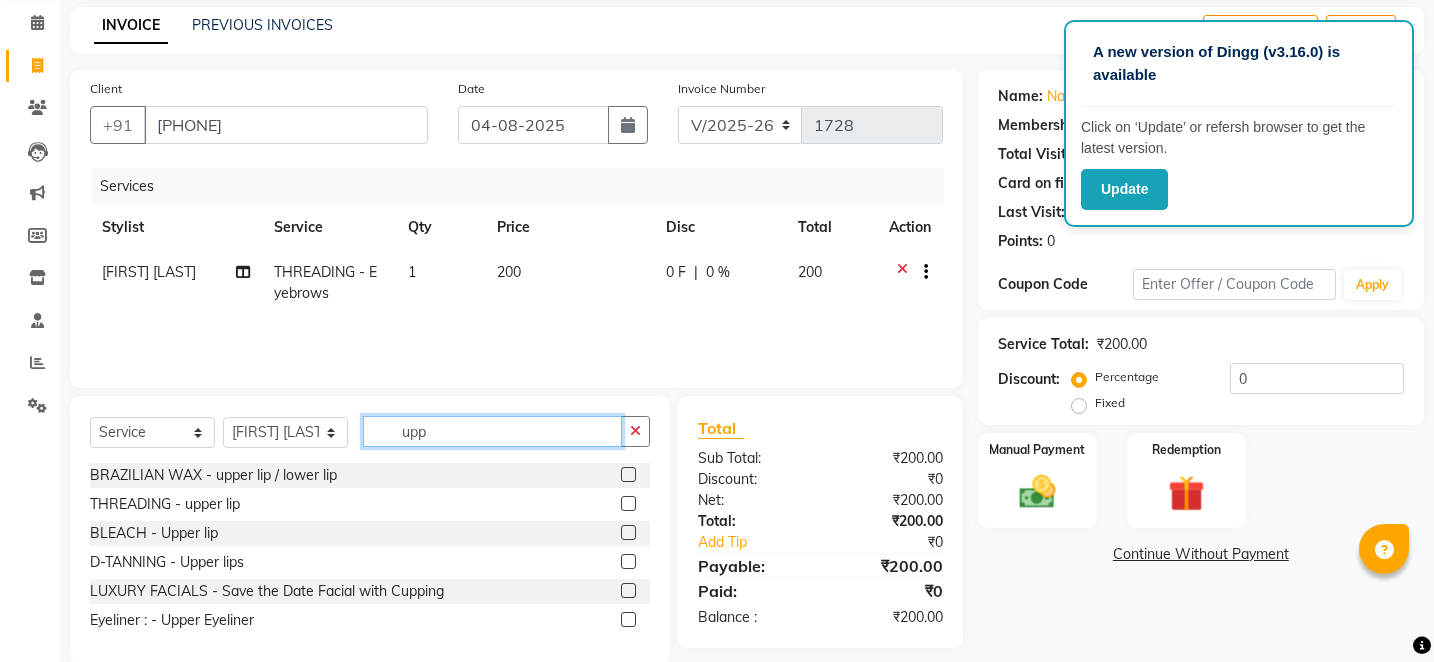 type on "upp" 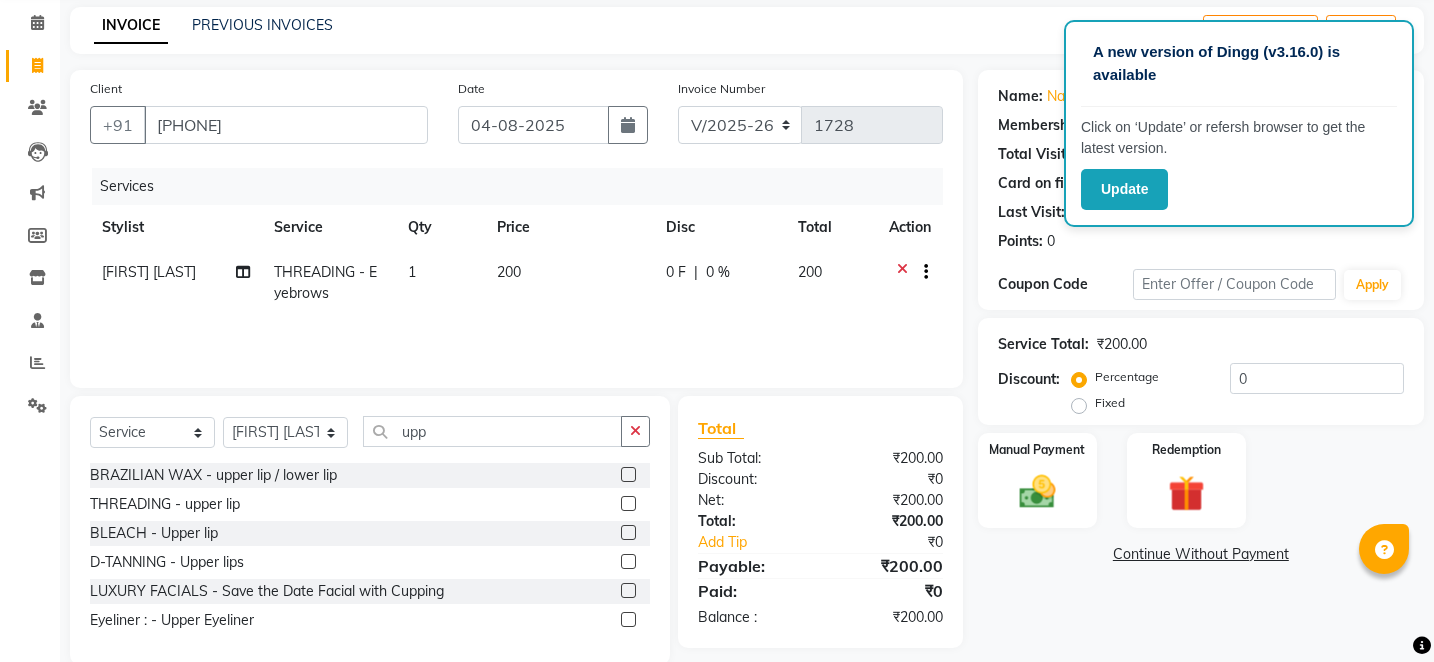 click 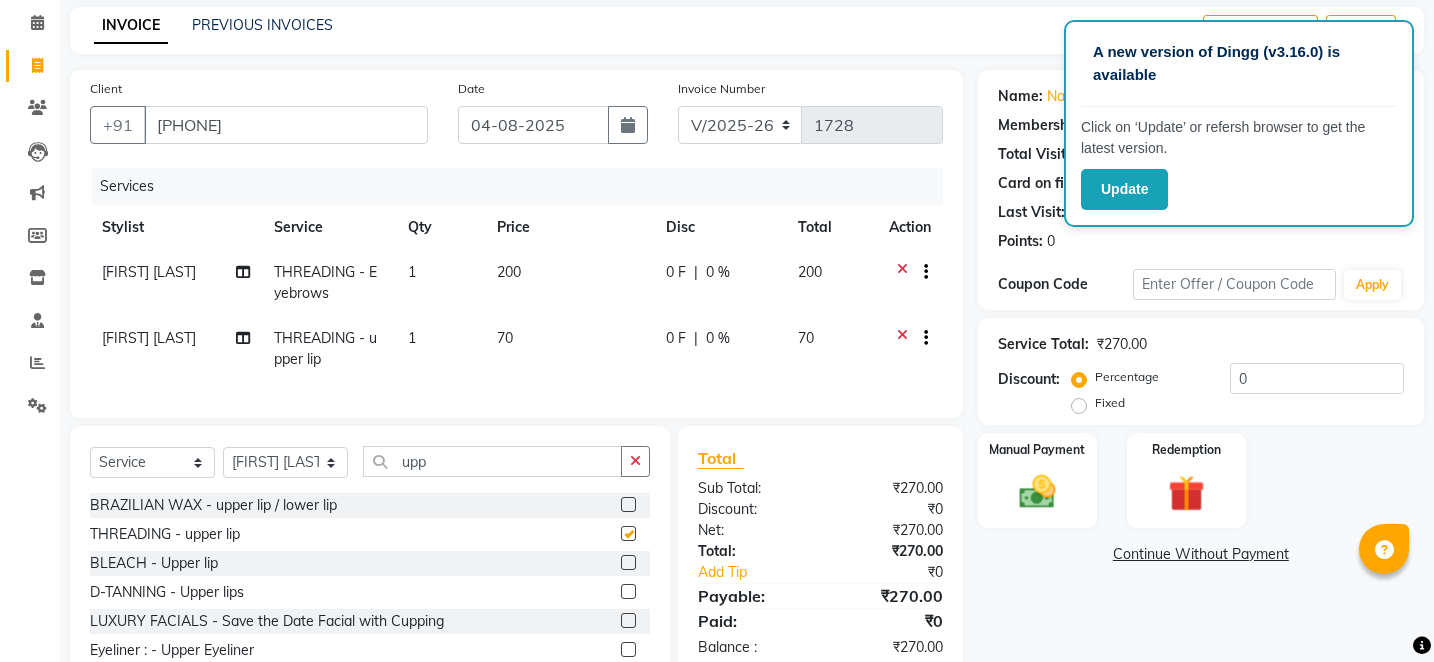 checkbox on "false" 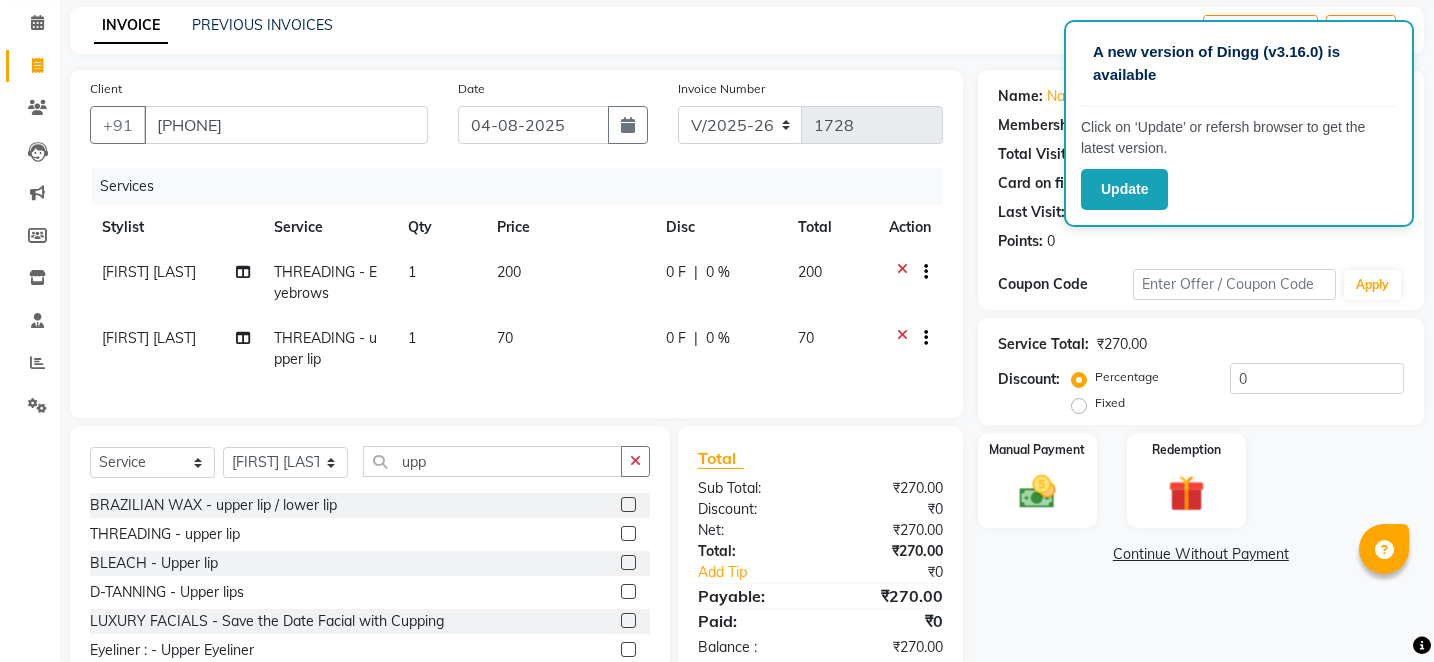 click on "70" 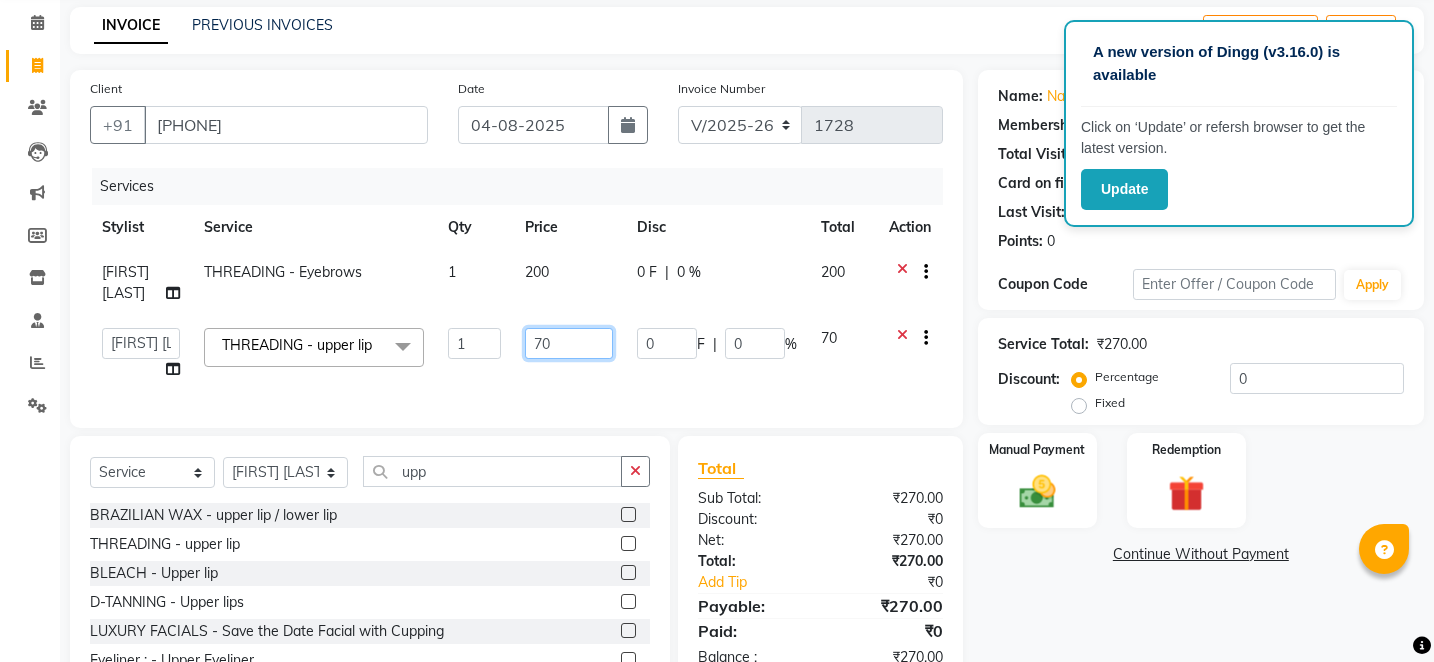 click on "70" 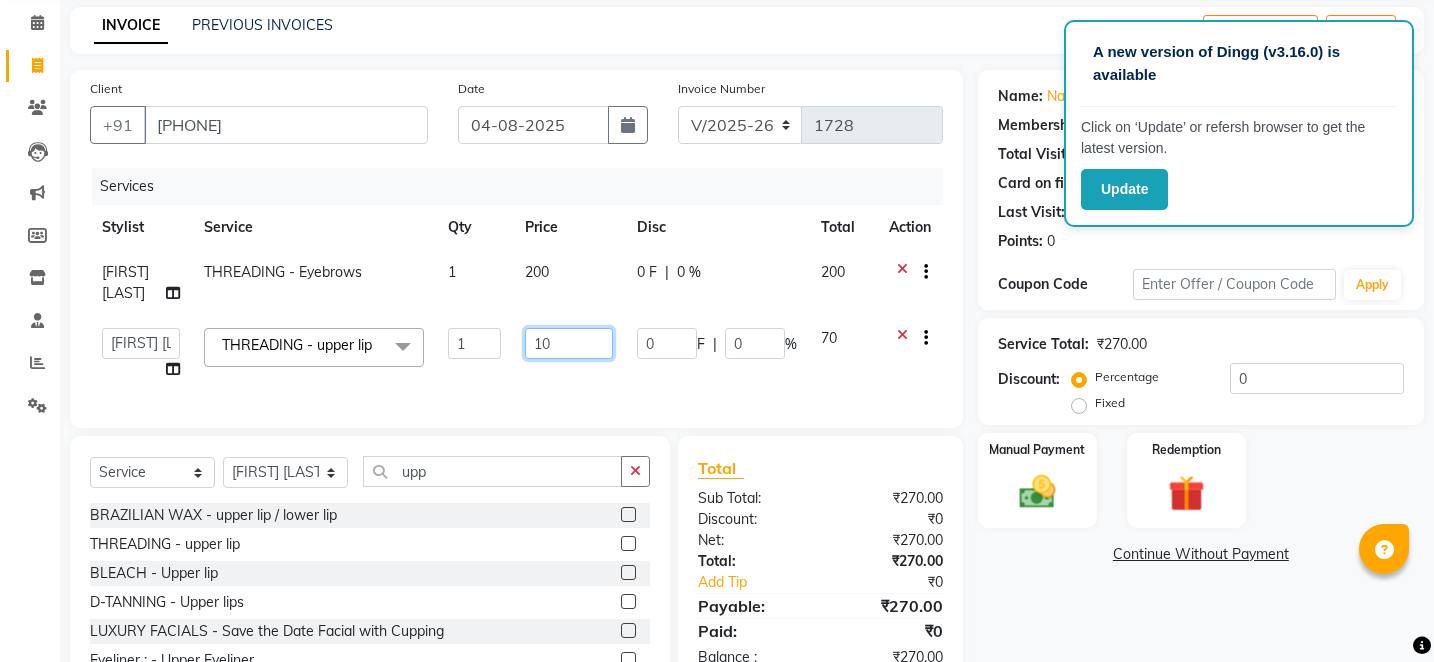type on "100" 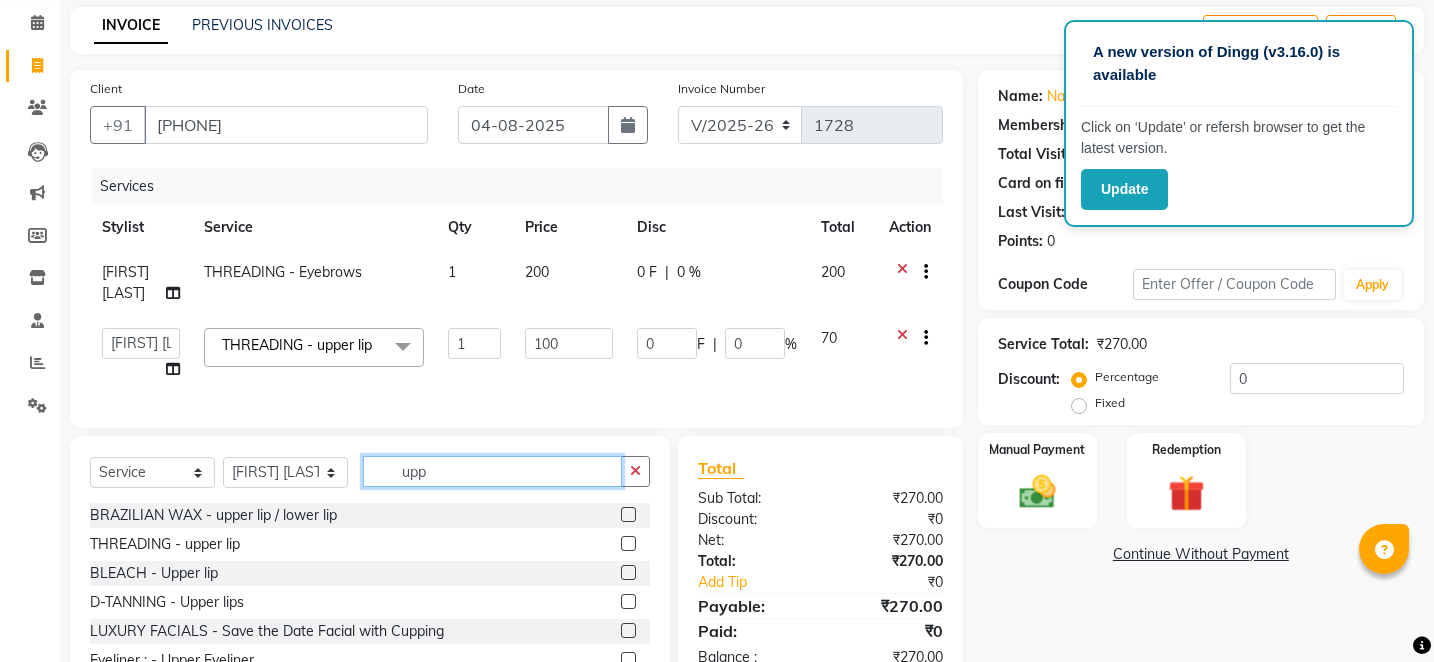 click on "Select Service Product Membership Package Voucher Prepaid Gift Card Select Stylist Alam [FIRST] [LAST] Deepali Deepu Chatry NailKraft Nikita NITA CHAHAL Sneha Balu Ichake Vaishali Vinod Yadav upp" 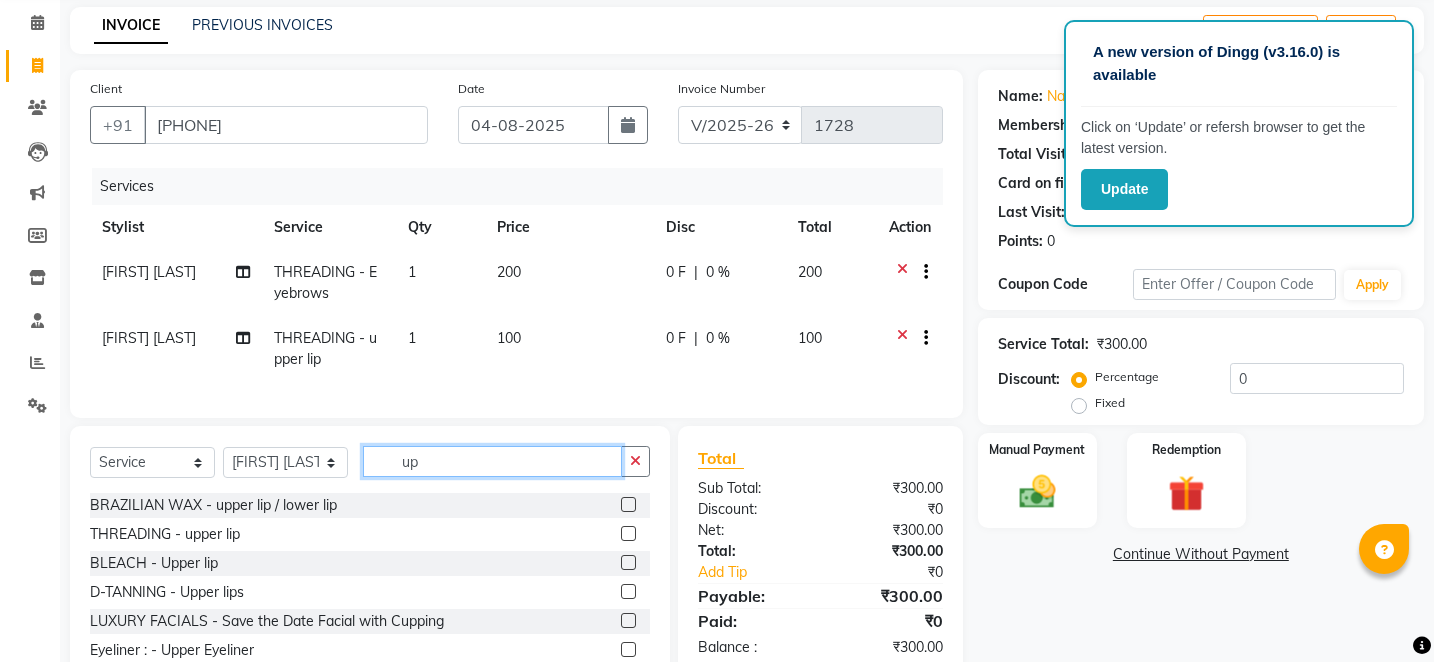 type on "u" 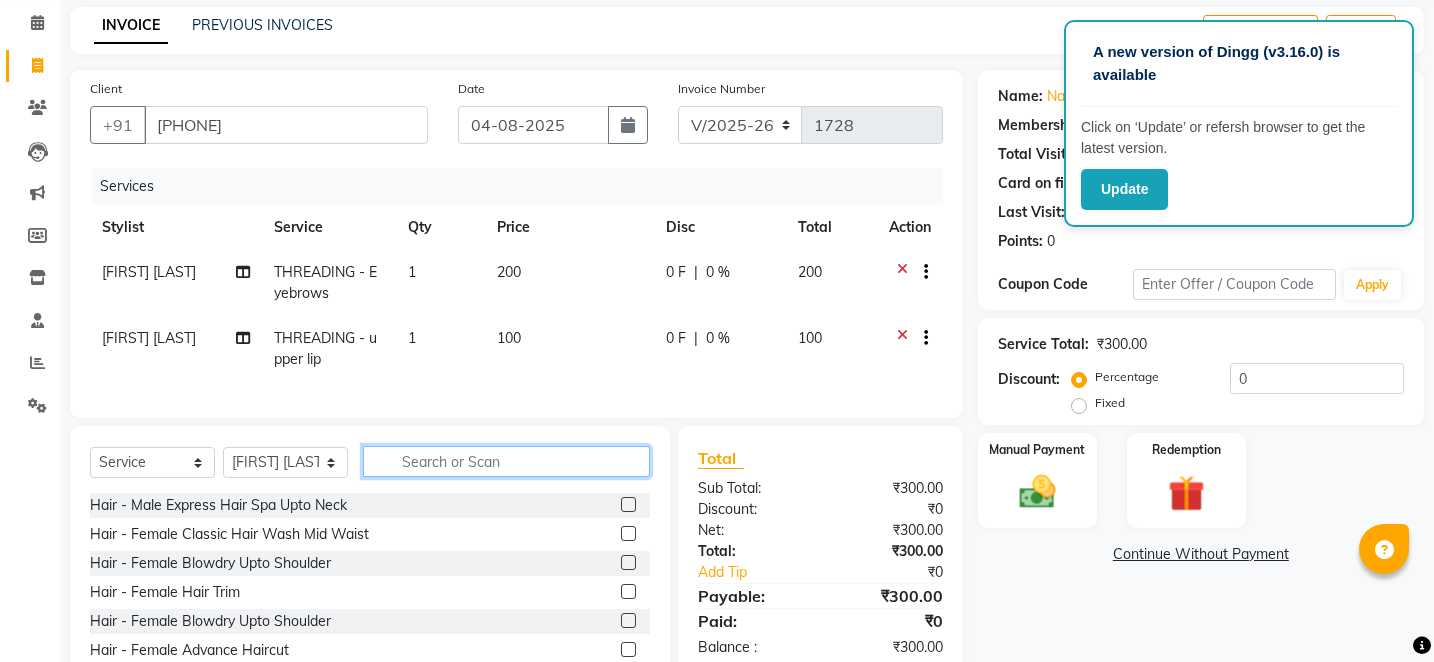 type 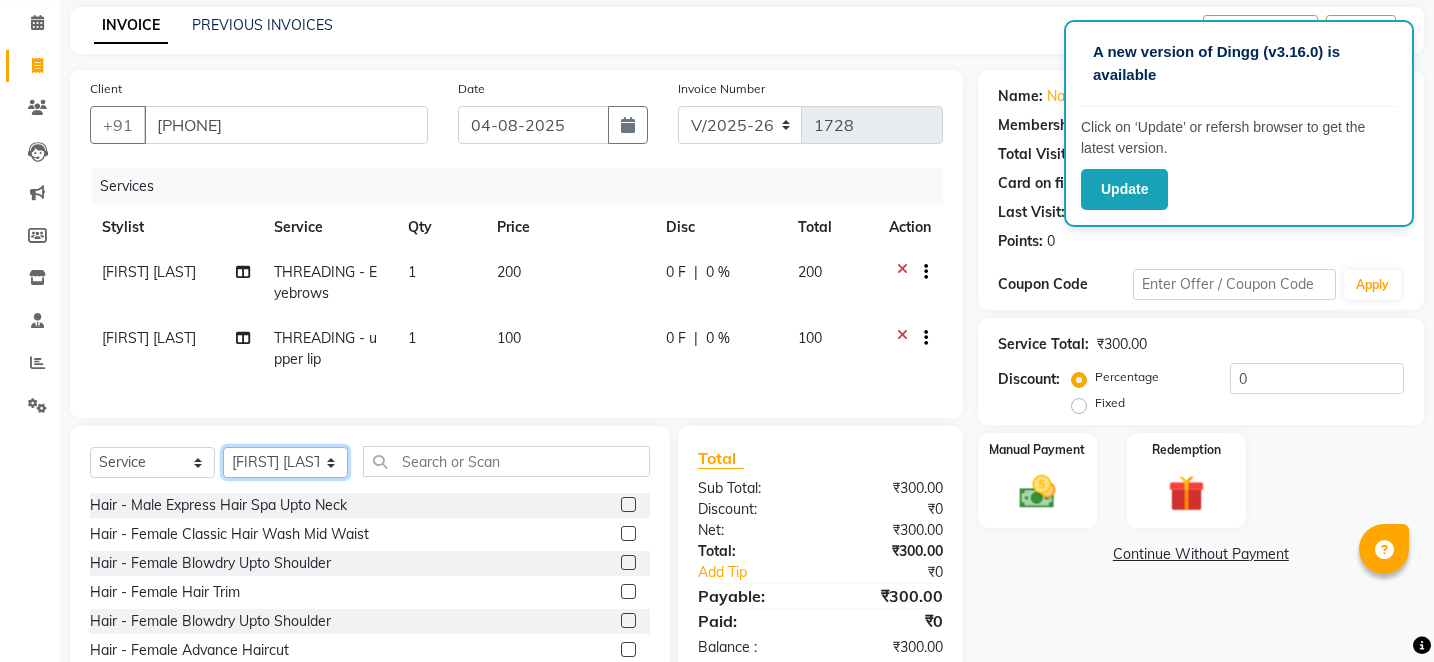 click on "Select Stylist Alam Arshad shaikh Deepali Deepu Chatry NailKraft Nikita NITA  CHAHAL  Sneha Balu Ichake Vaishali Vinod Yadav" 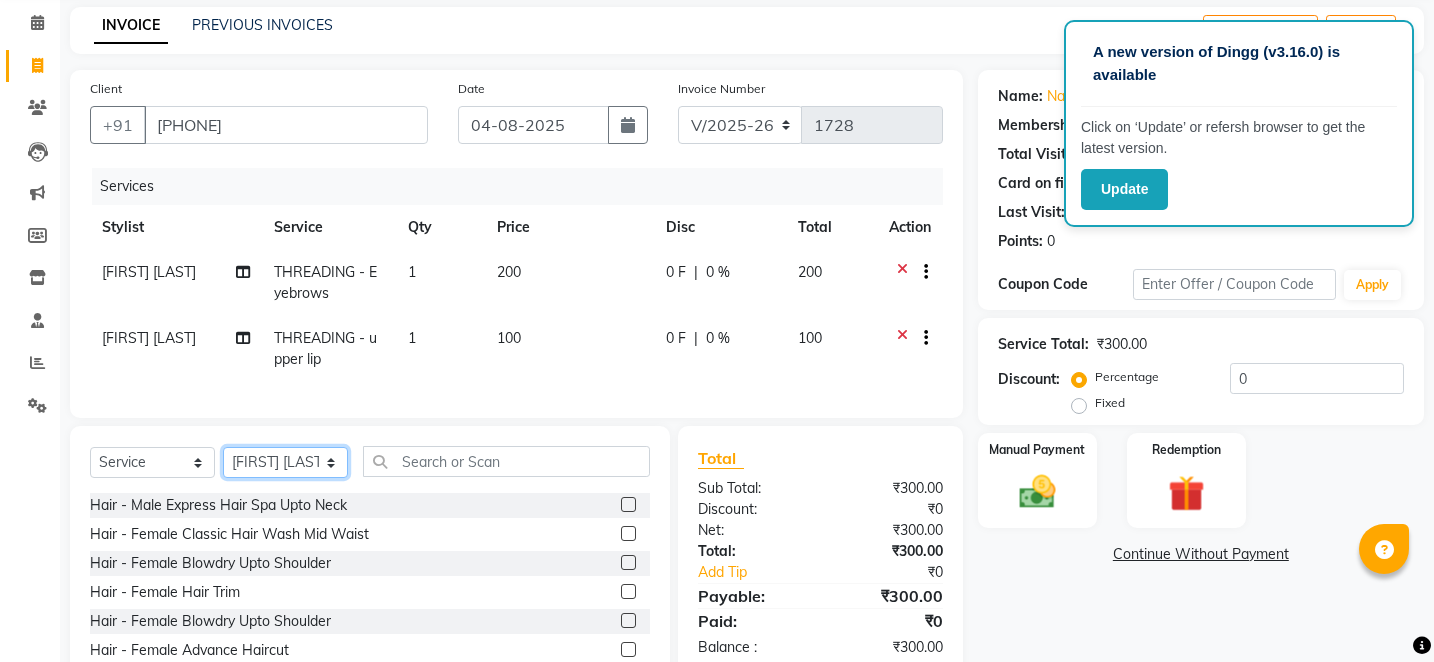 select on "76535" 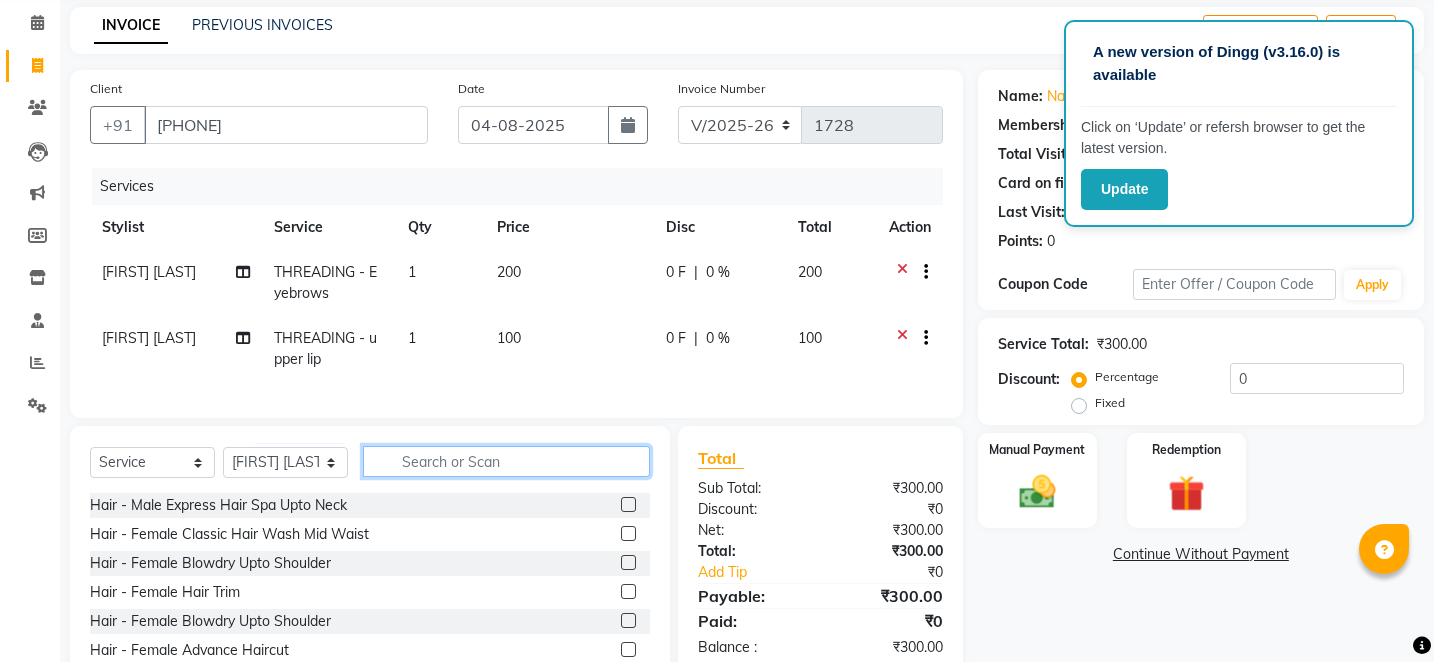 click 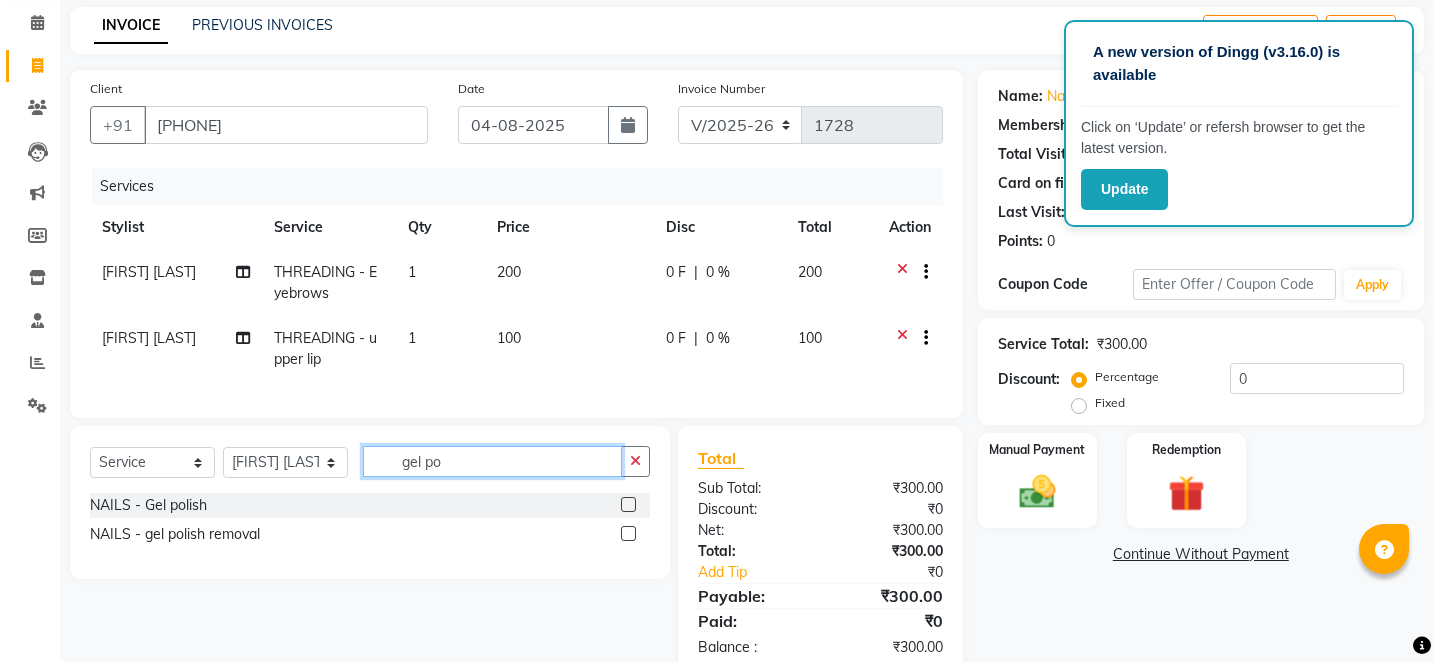 type on "gel po" 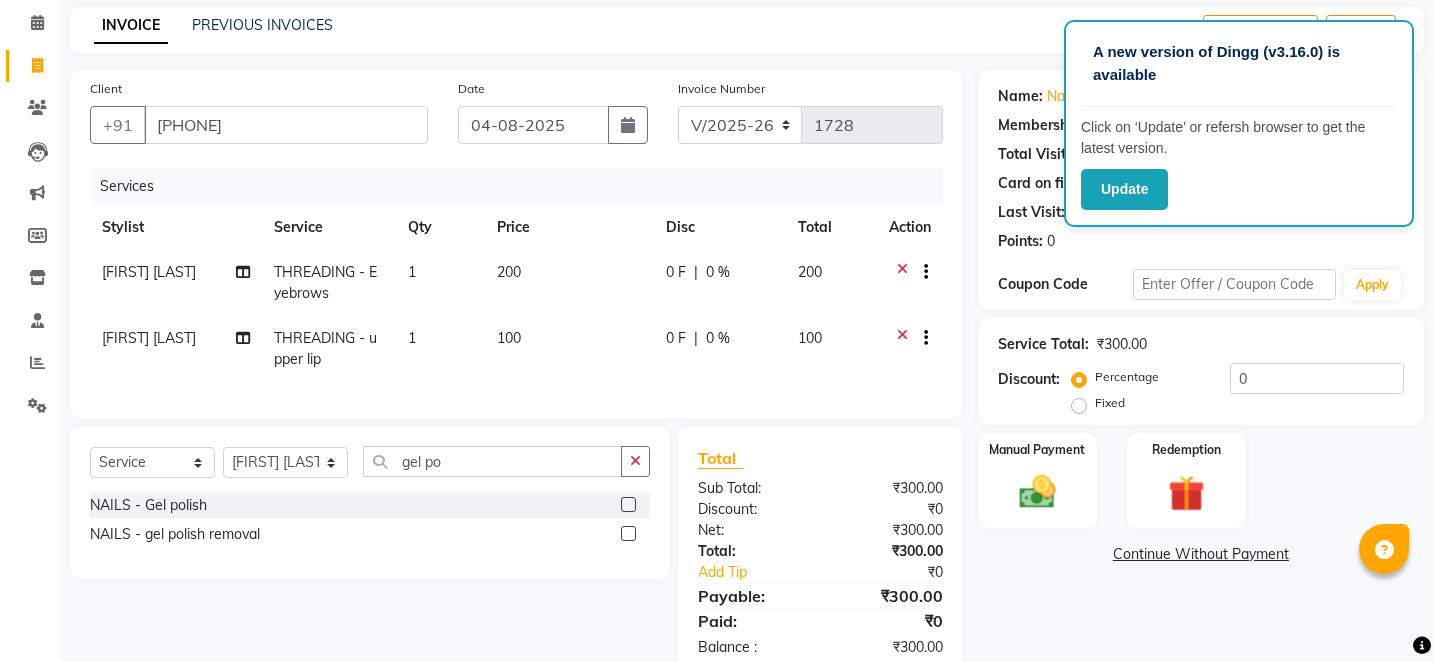 click 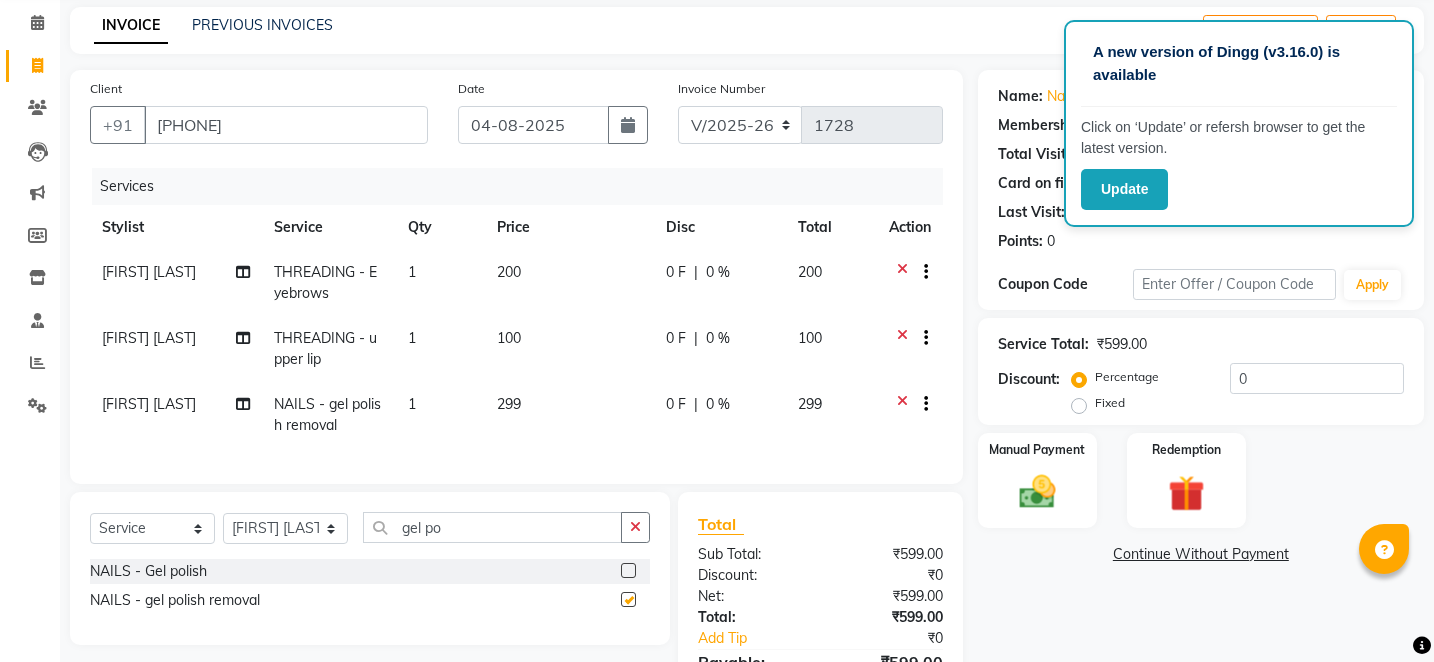 checkbox on "false" 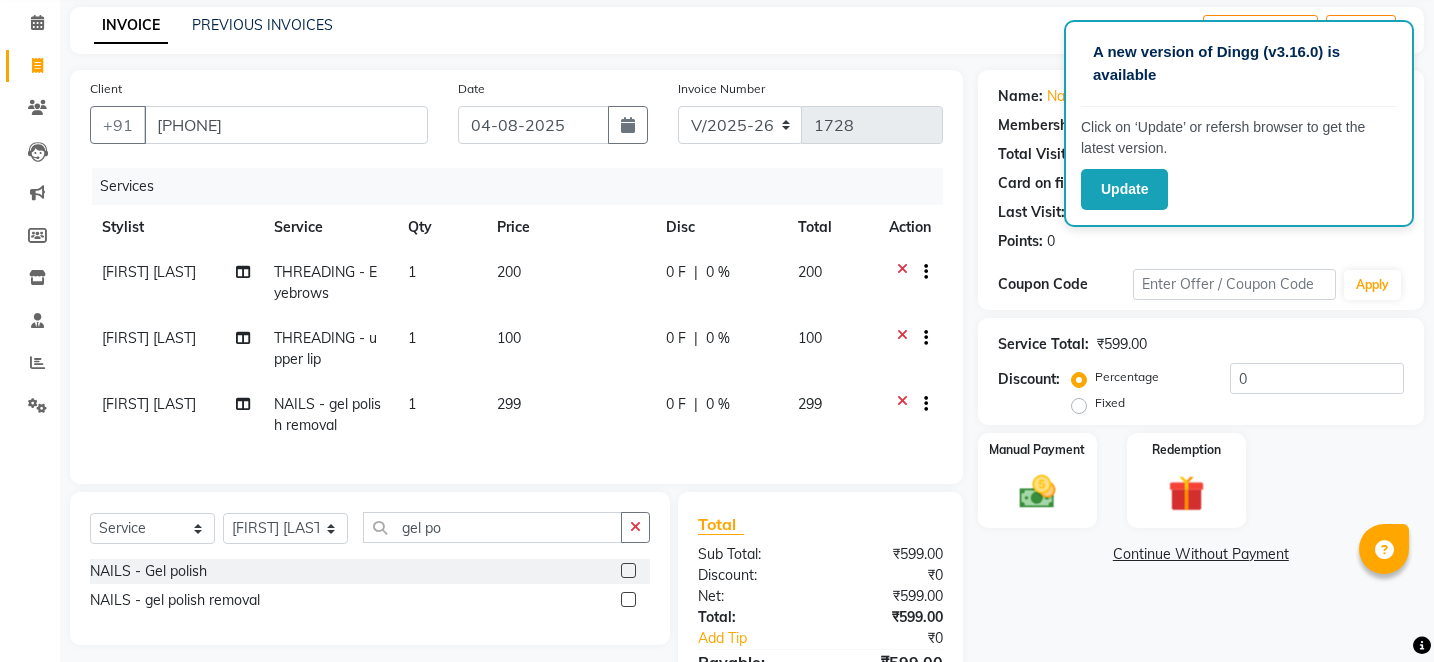 click on "299" 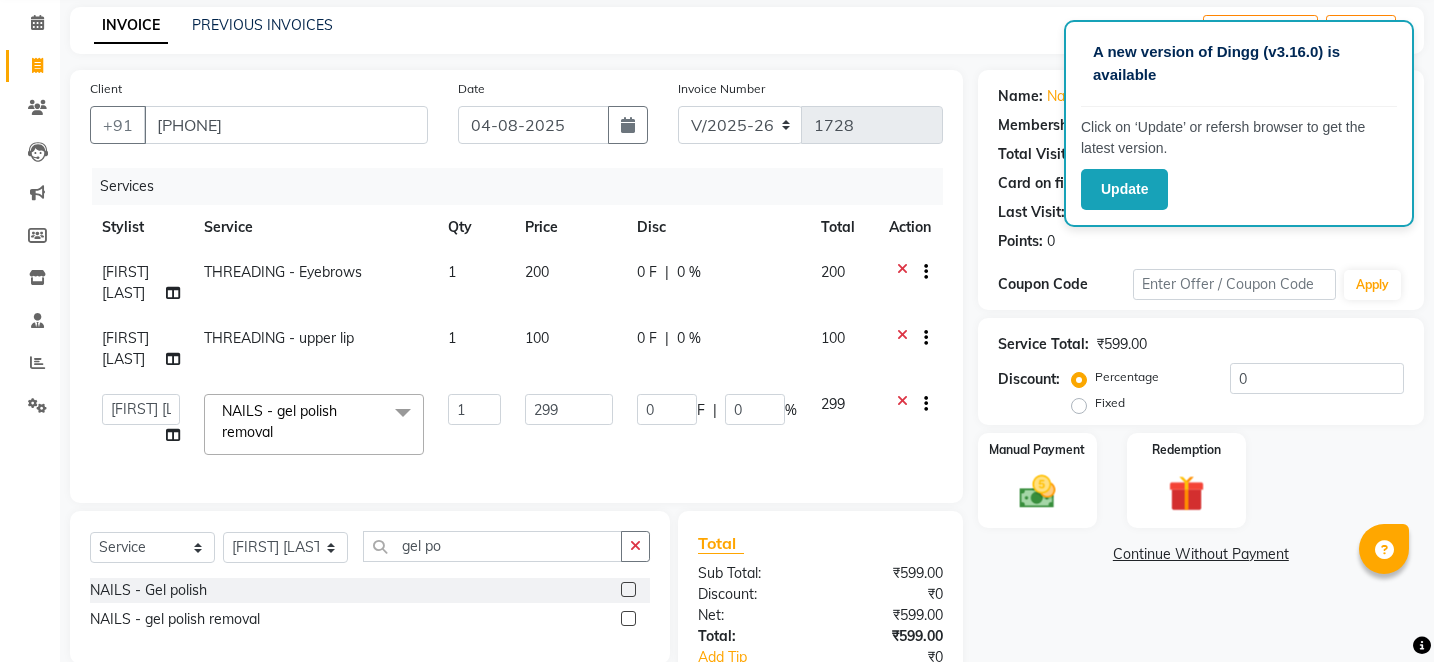 drag, startPoint x: 575, startPoint y: 413, endPoint x: 575, endPoint y: 433, distance: 20 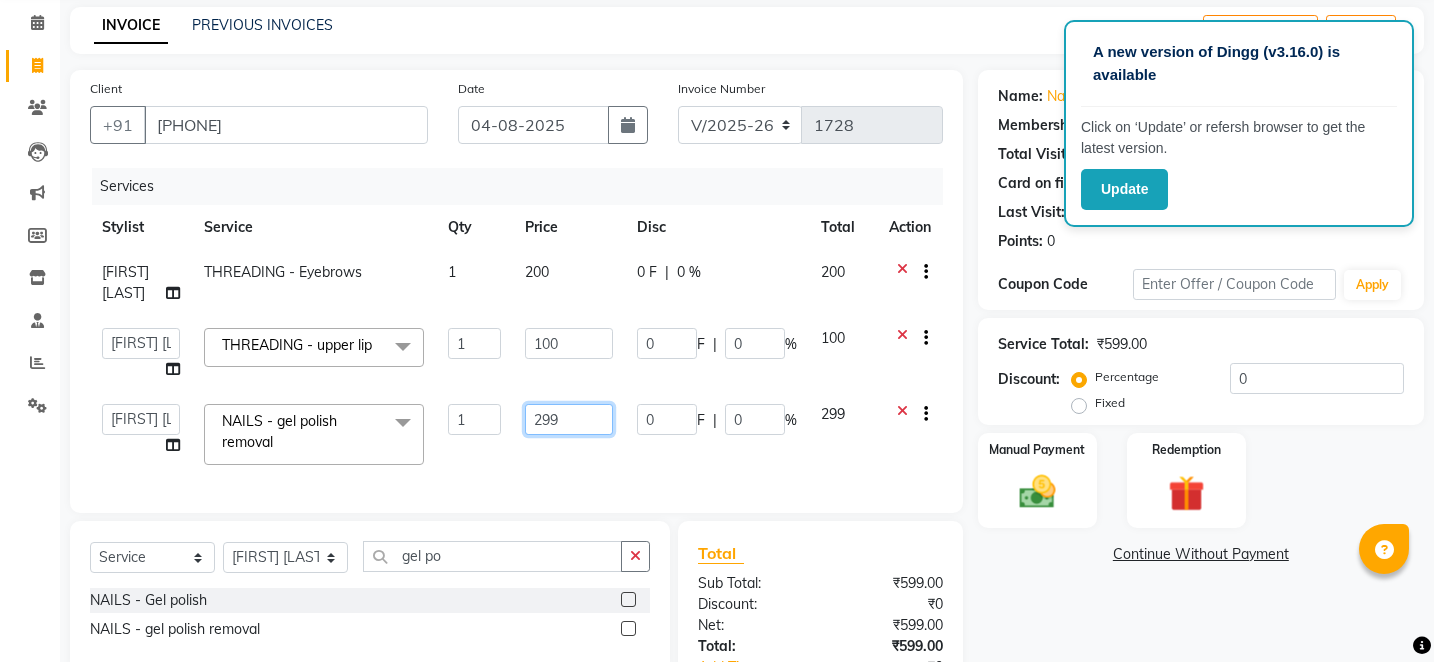 click on "299" 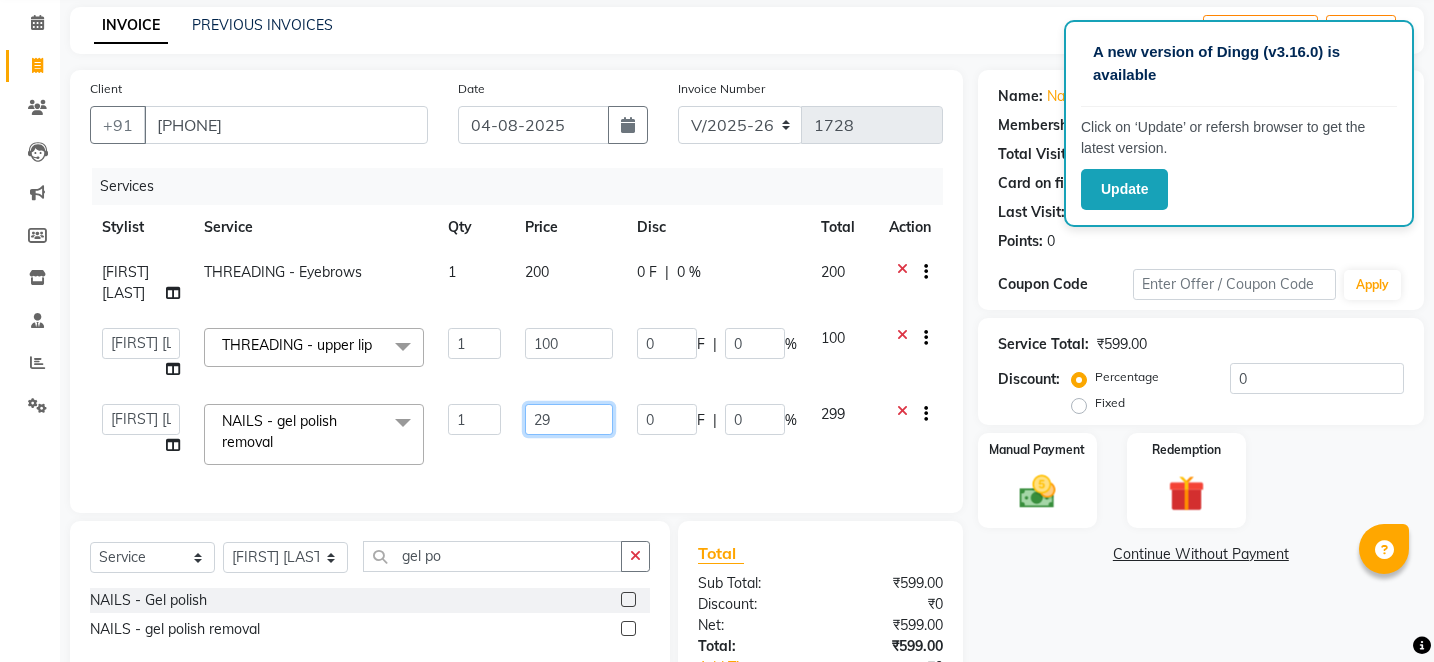 type on "2" 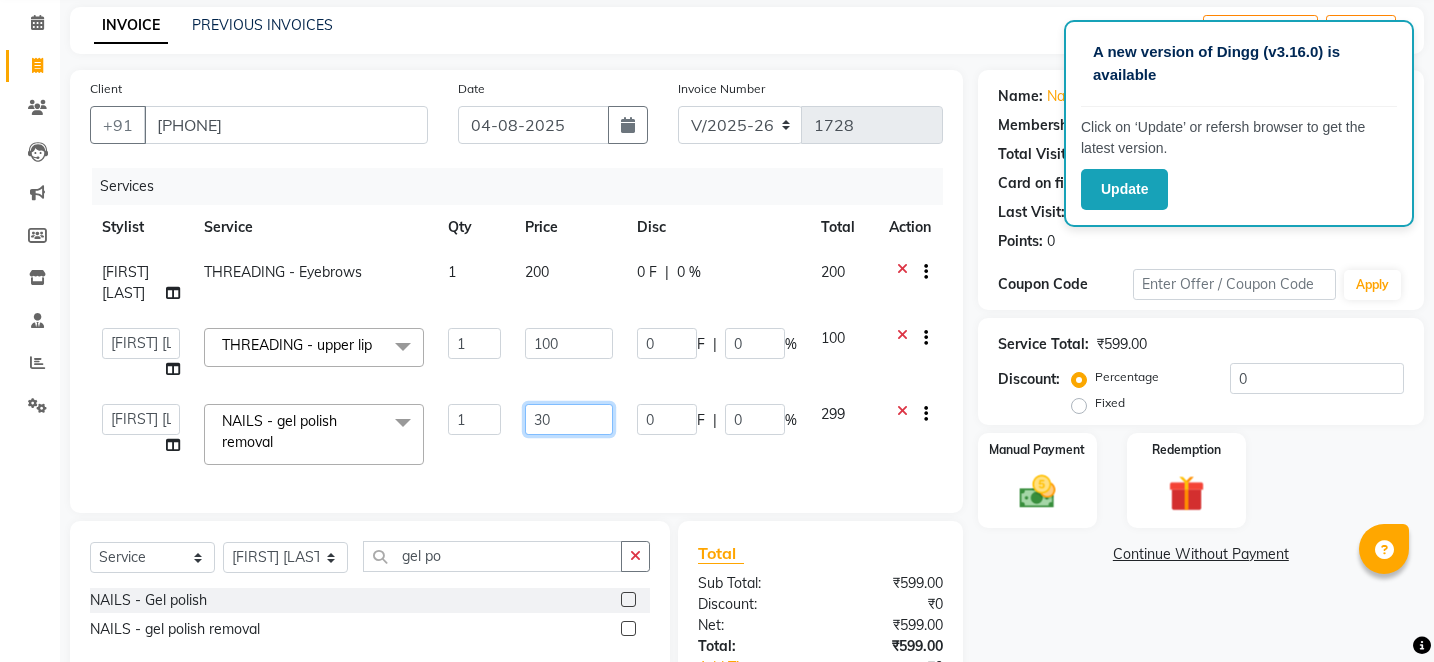 type on "300" 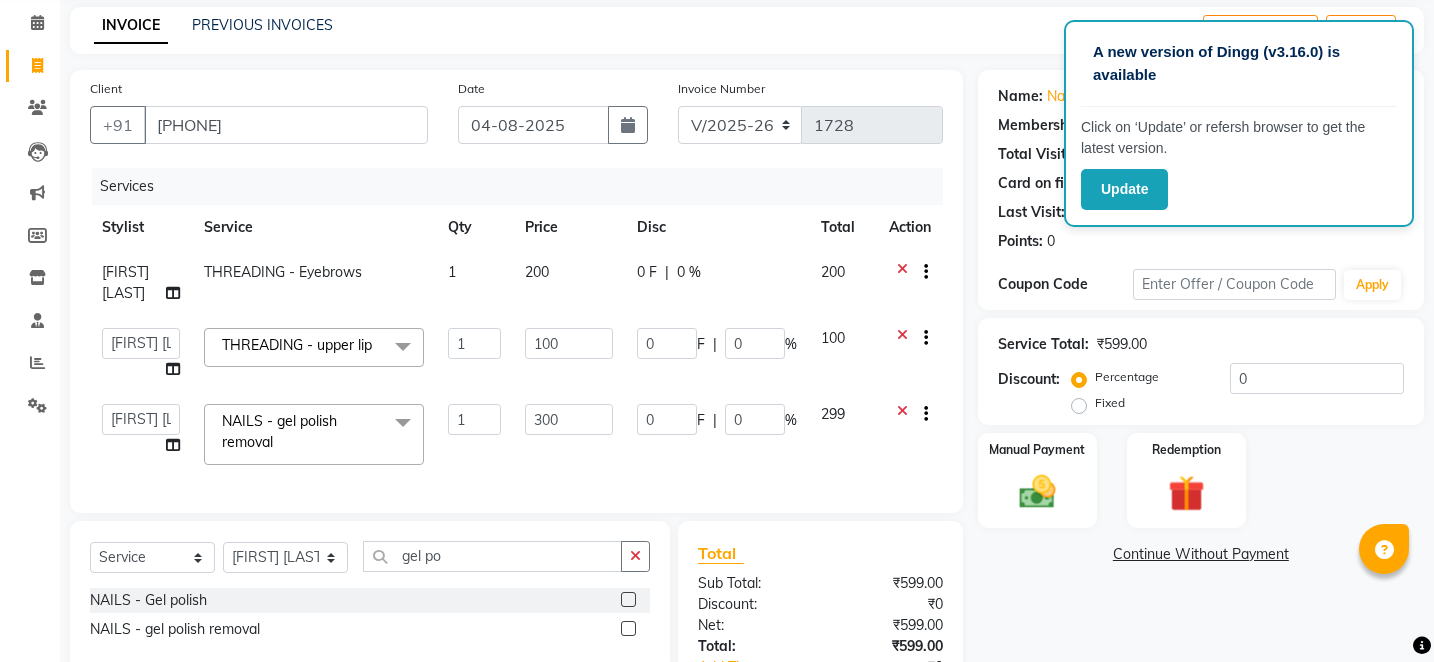 click on "Name: [FIRST] Membership: No Active Membership Total Visits: 3 Card on file: 0 Last Visit: 01-07-2025 Points: 0 Coupon Code Apply Service Total: ₹599.00 Discount: Percentage Fixed 0 Manual Payment Redemption Continue Without Payment" 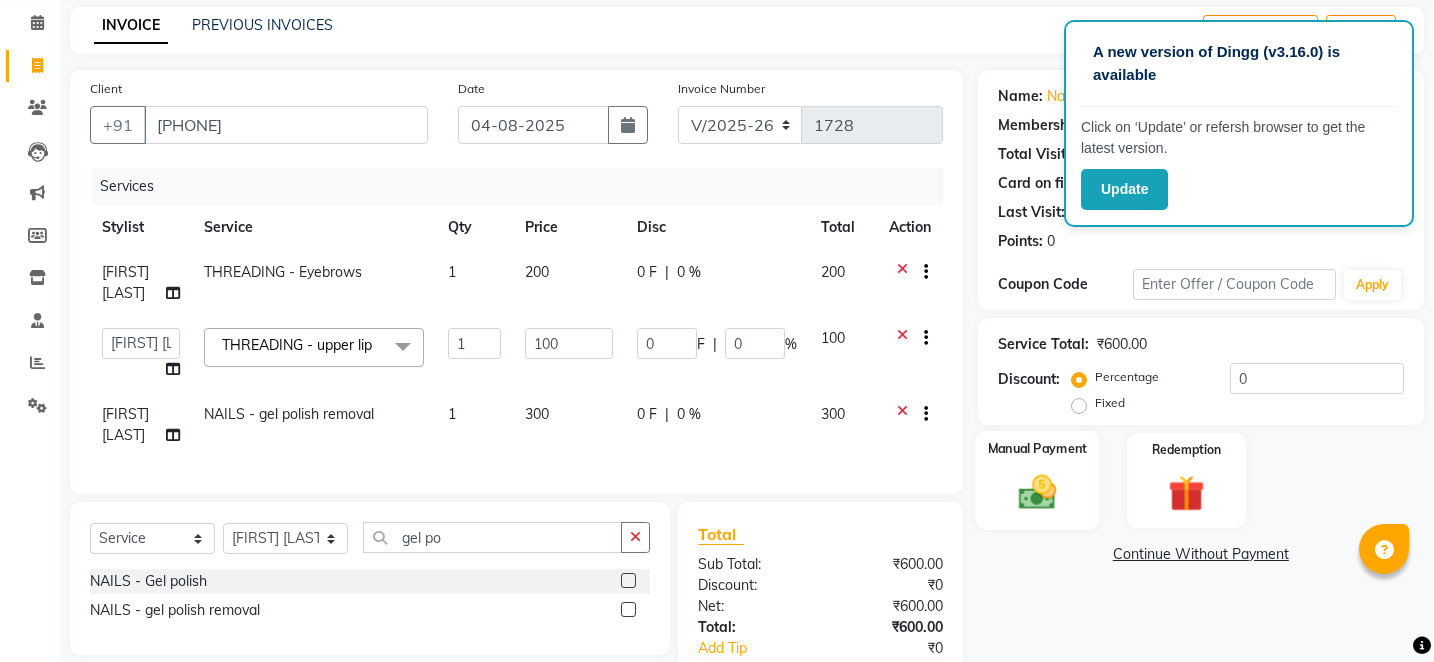 click 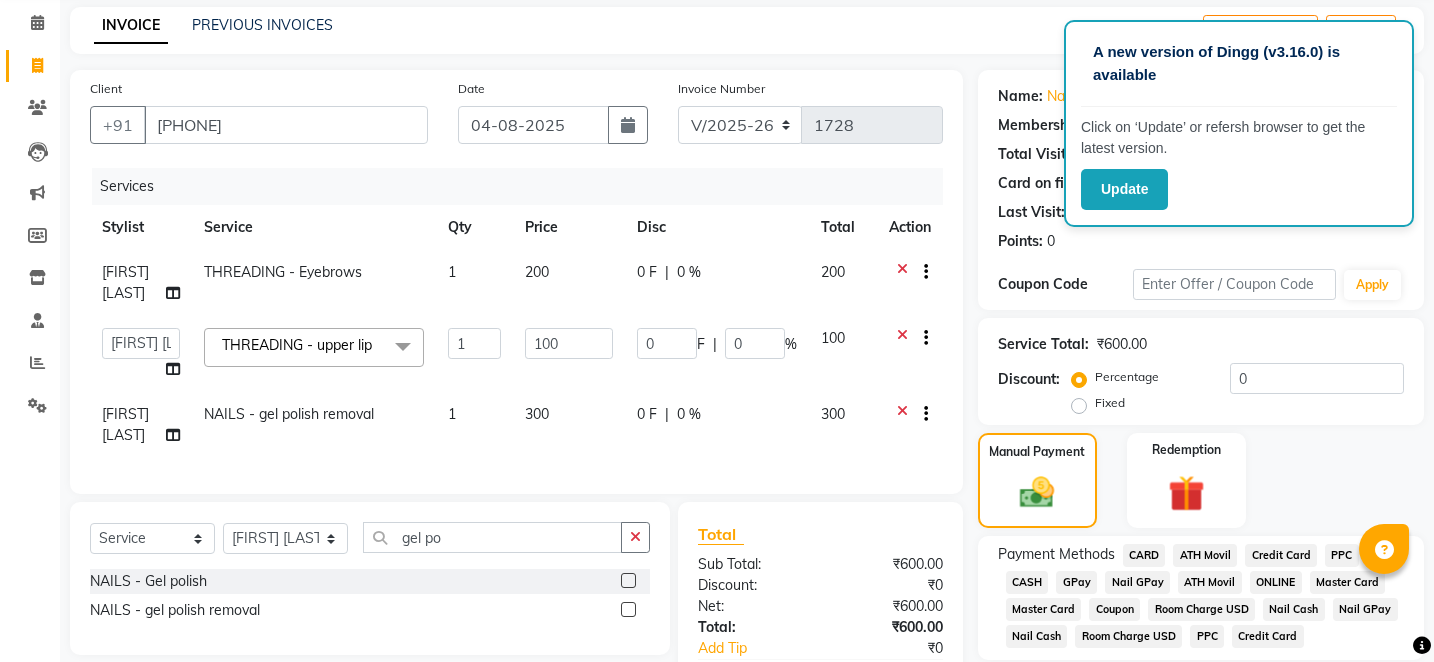 click on "GPay" 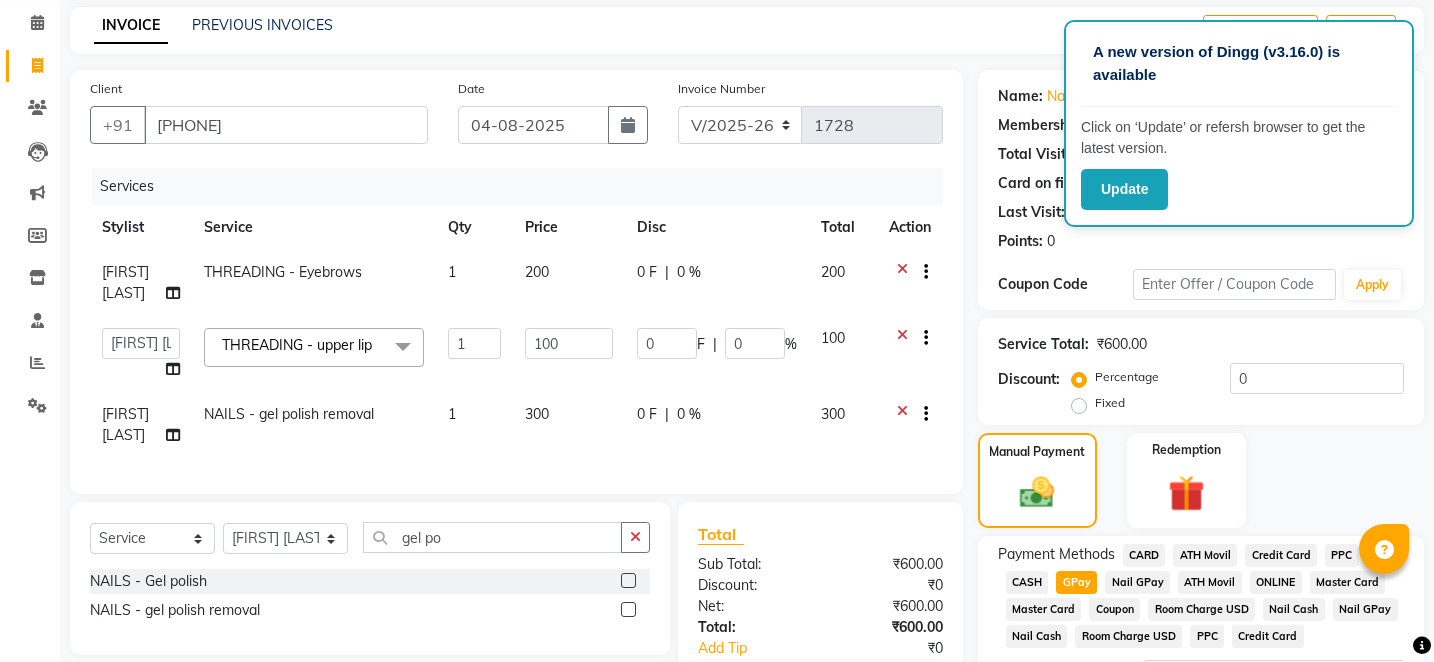 click on "Manual Payment Redemption" 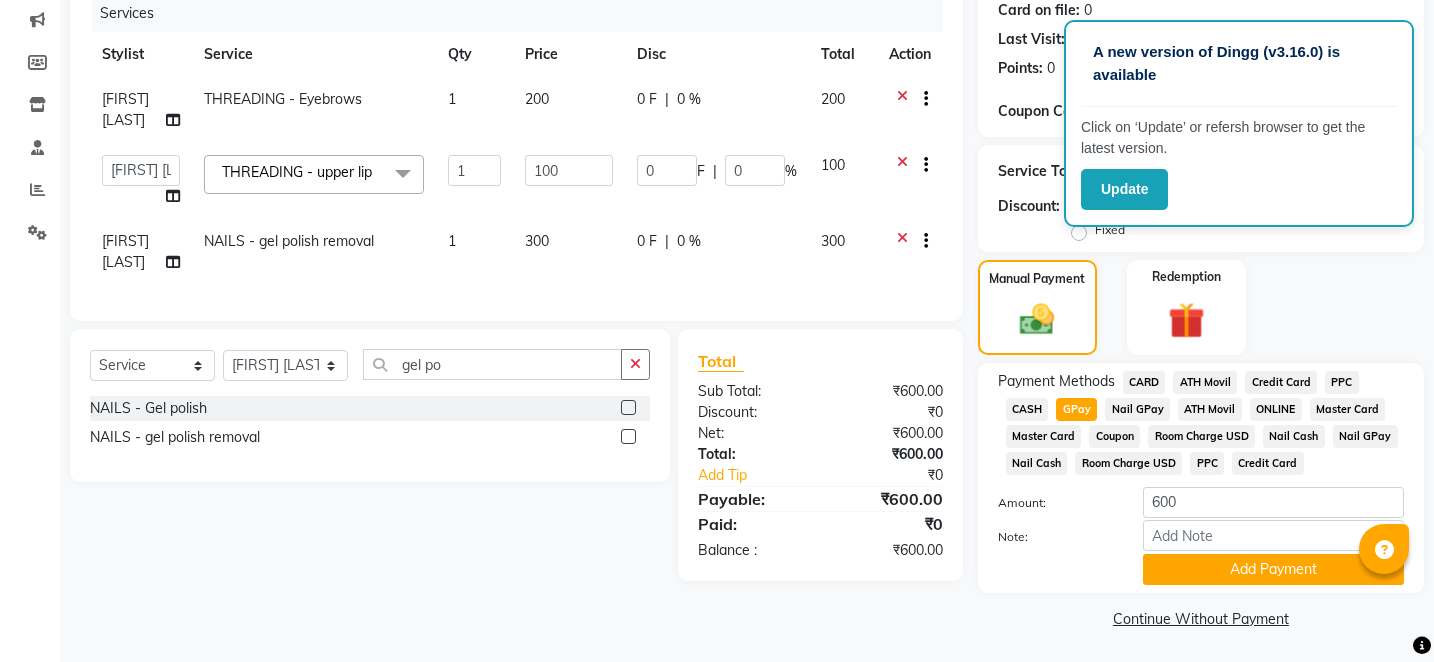 scroll, scrollTop: 255, scrollLeft: 0, axis: vertical 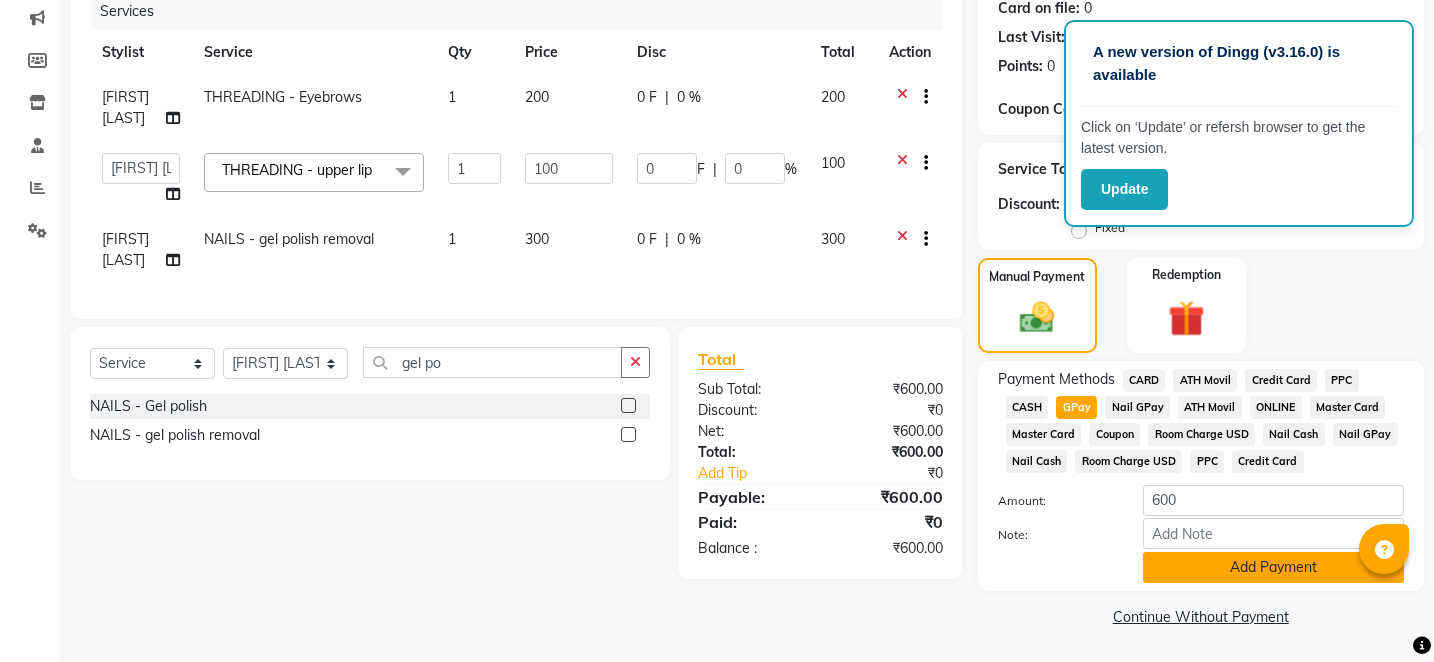 click on "Add Payment" 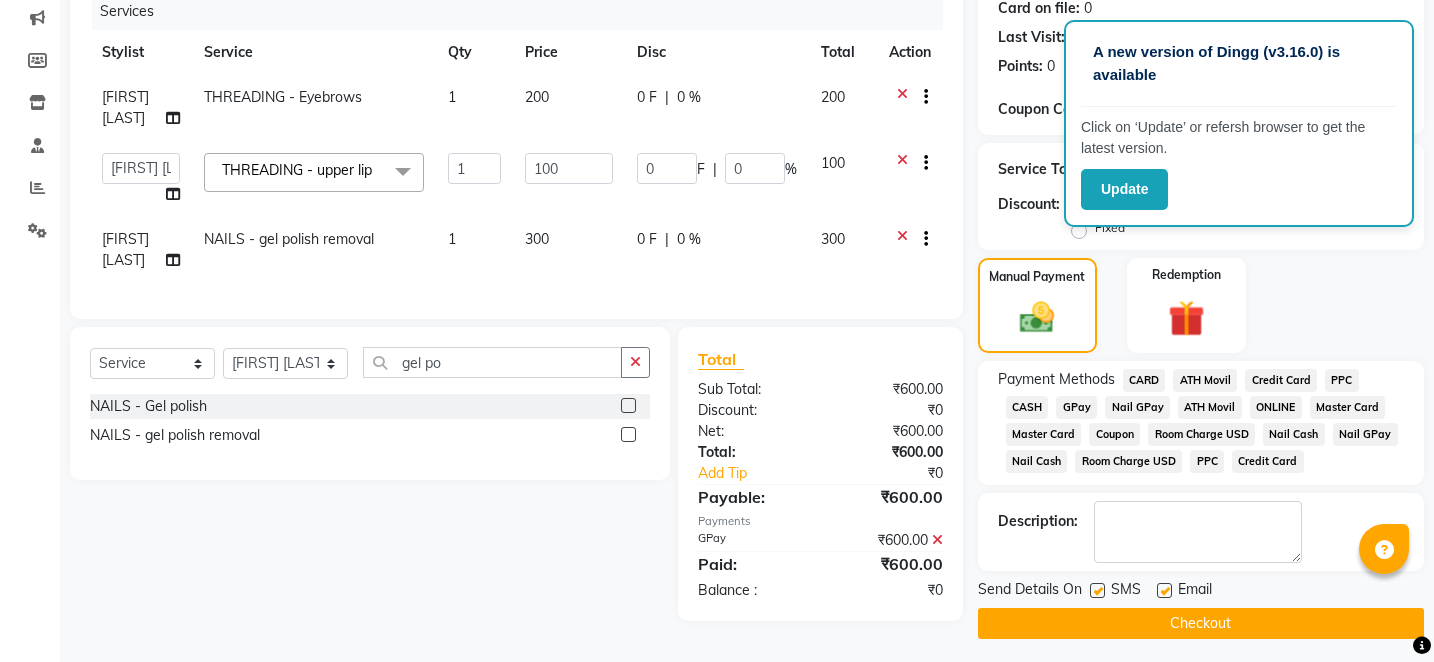 click on "Checkout" 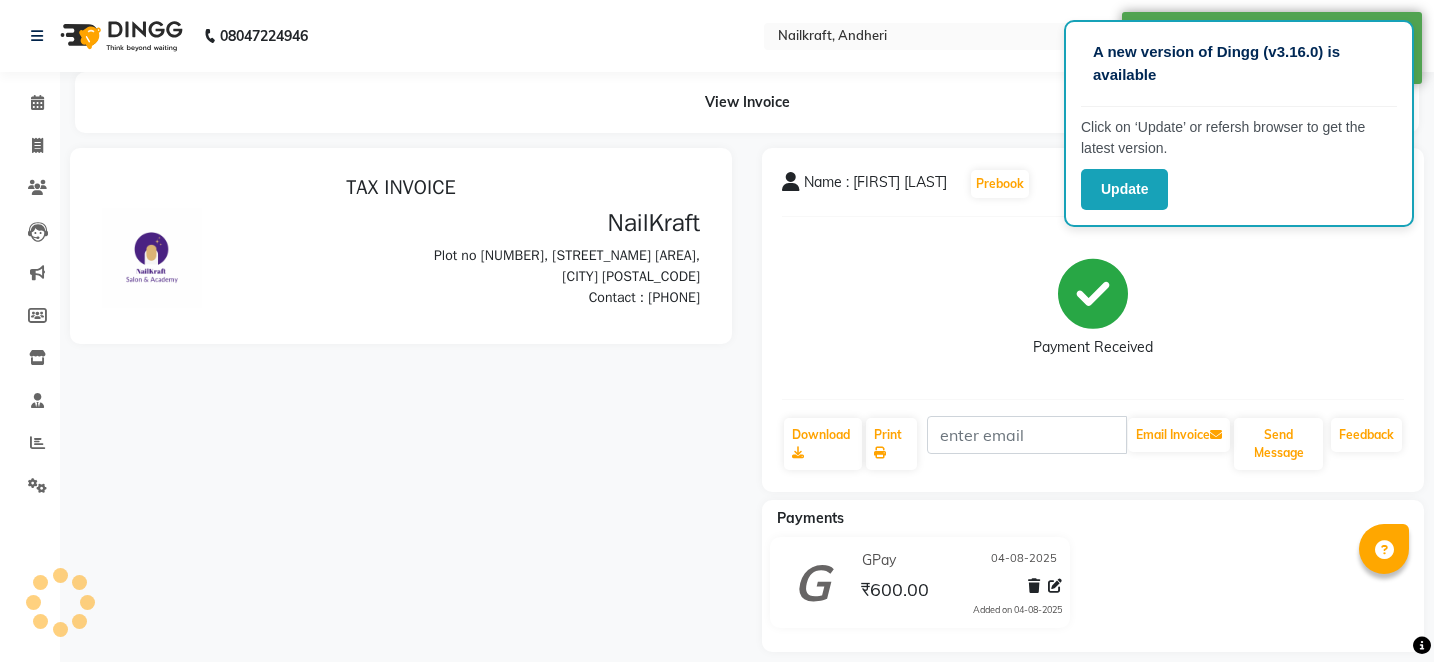 scroll, scrollTop: 0, scrollLeft: 0, axis: both 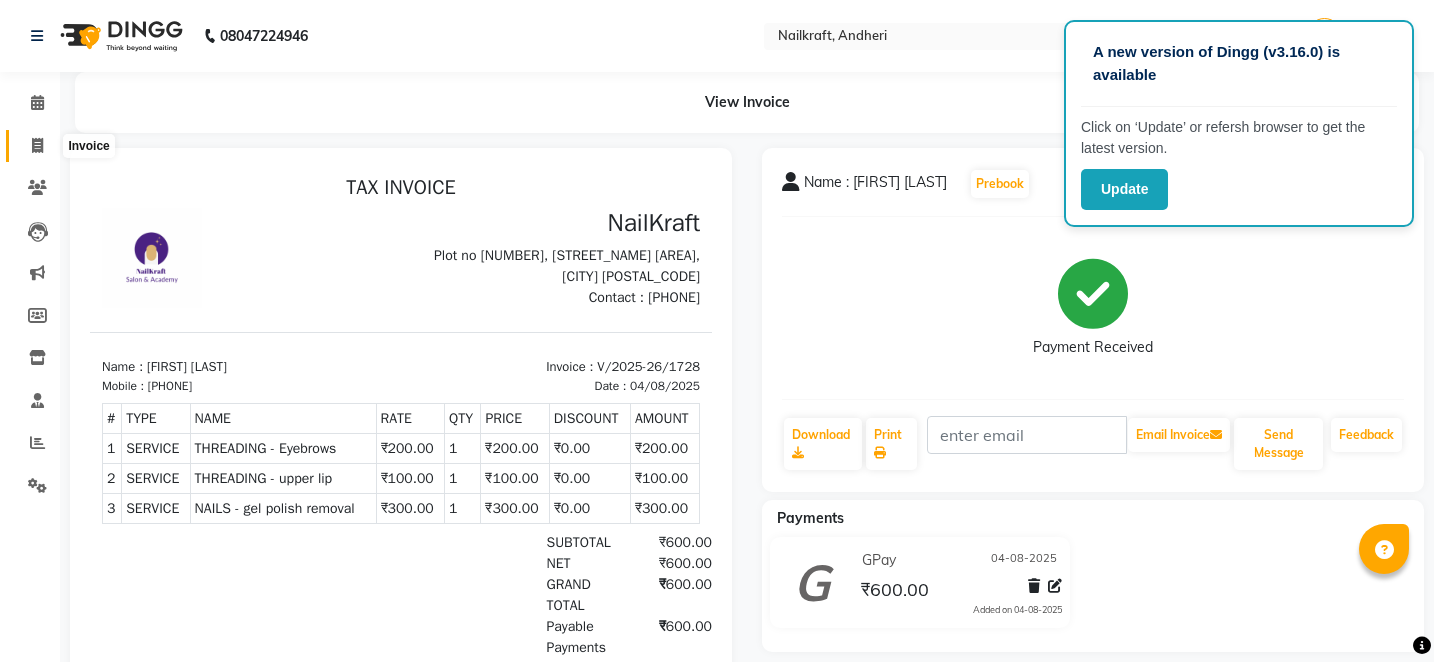 click 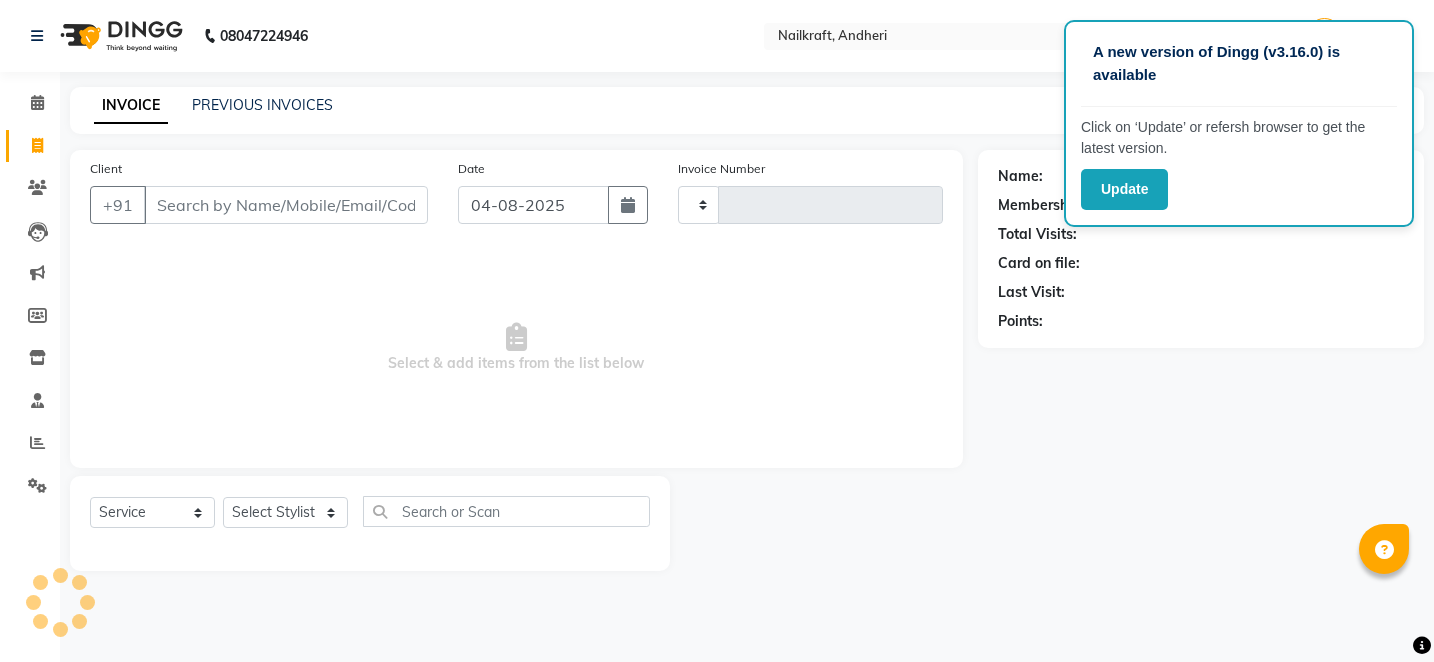 type on "1729" 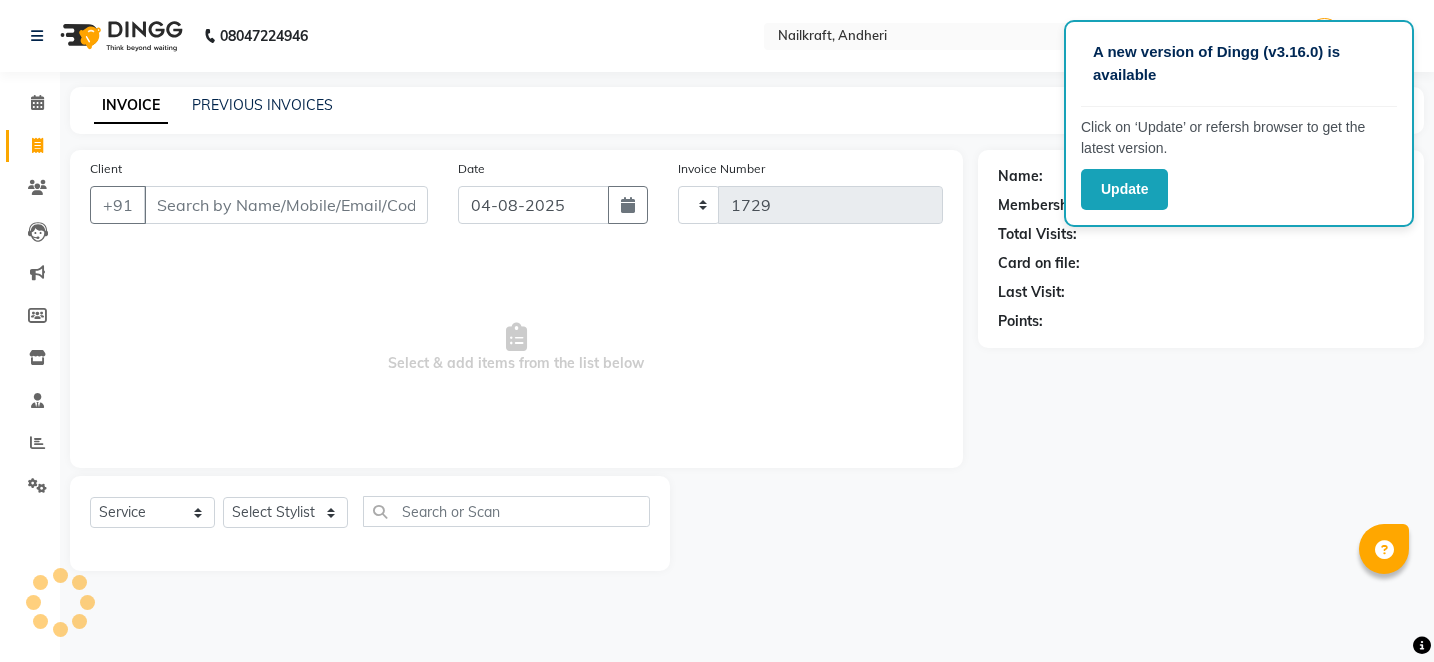select on "6081" 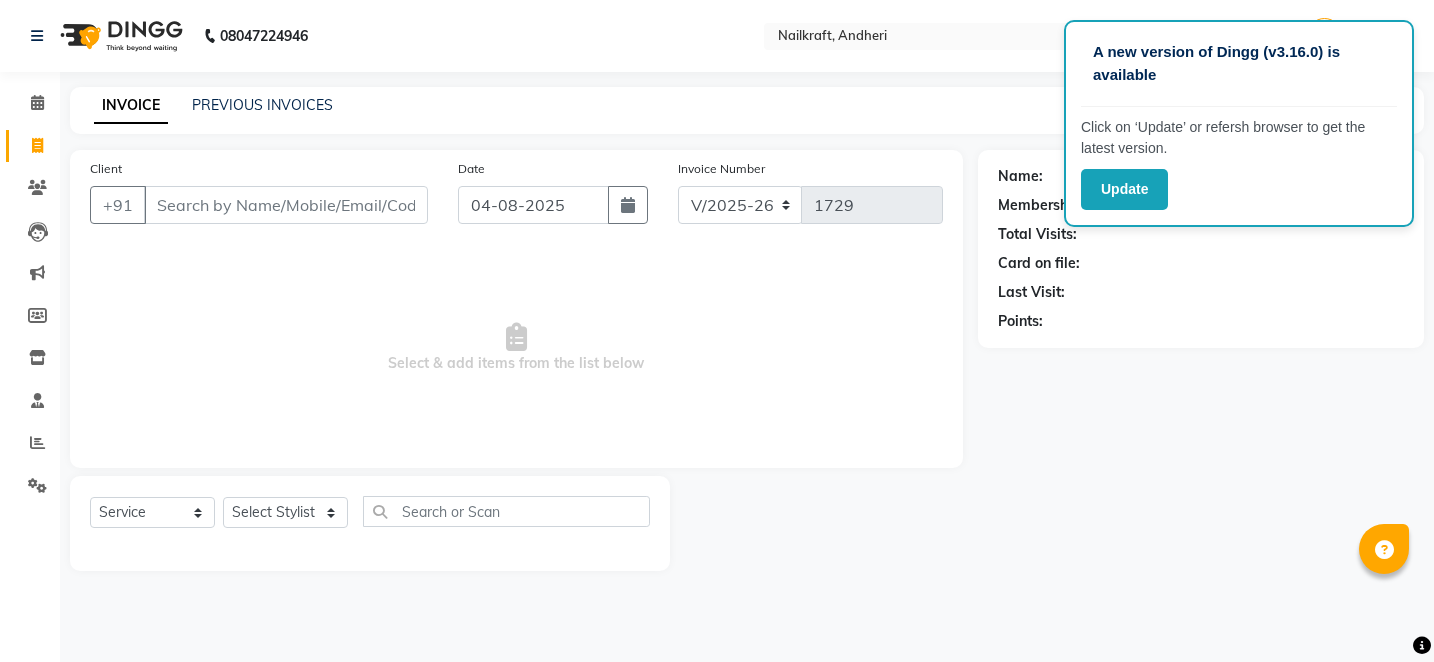 click on "Client" at bounding box center [286, 205] 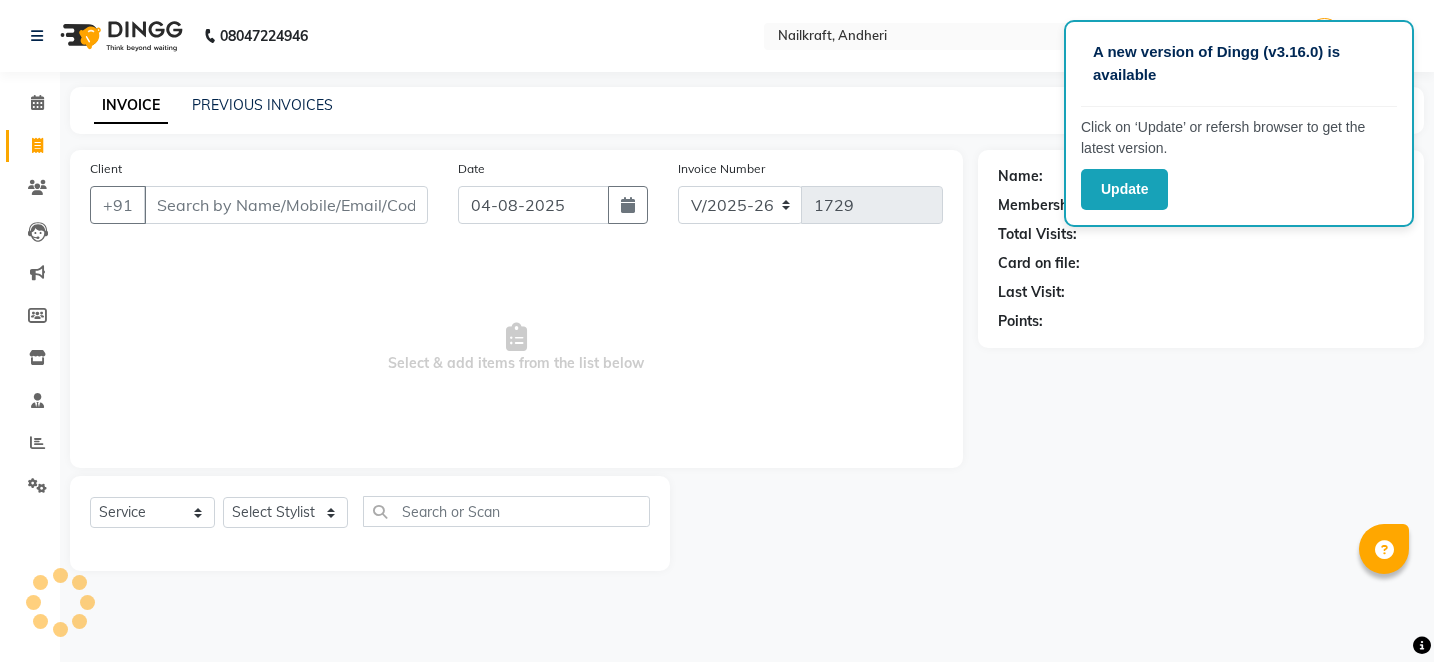 click on "Client" at bounding box center [286, 205] 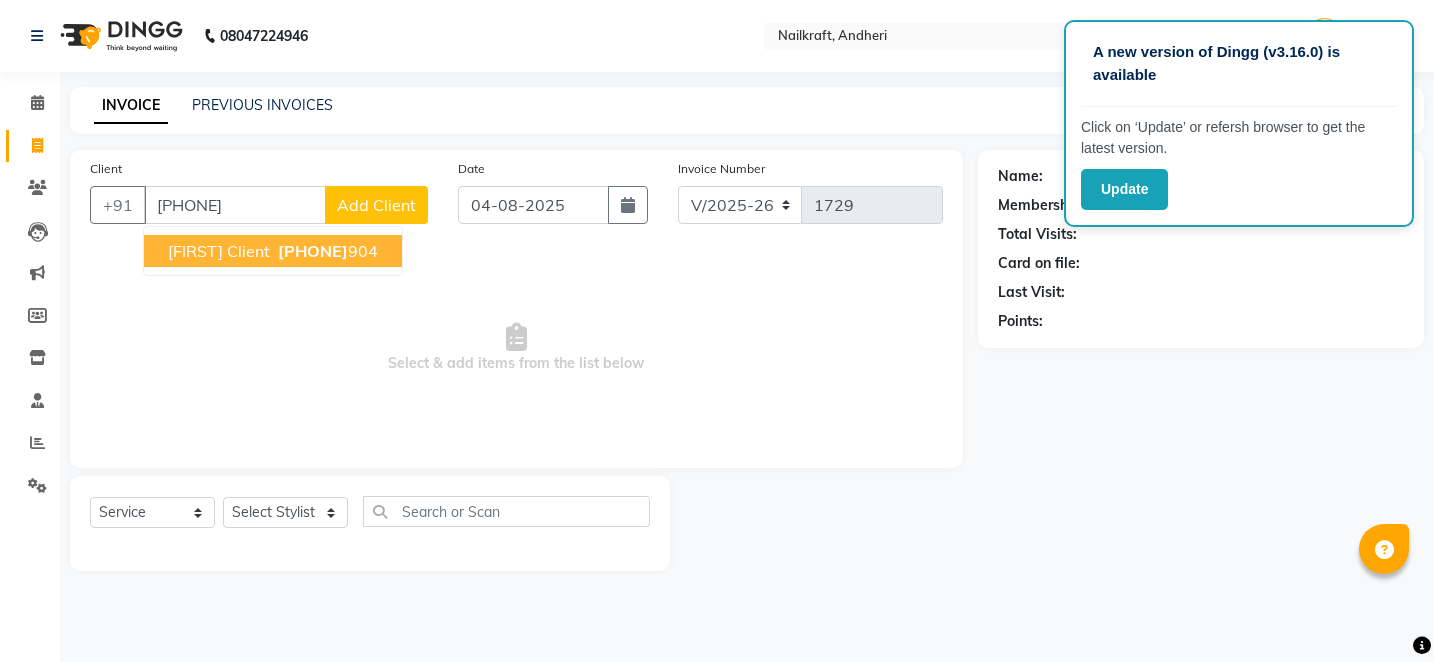 click on "[FIRST] Client" at bounding box center [219, 251] 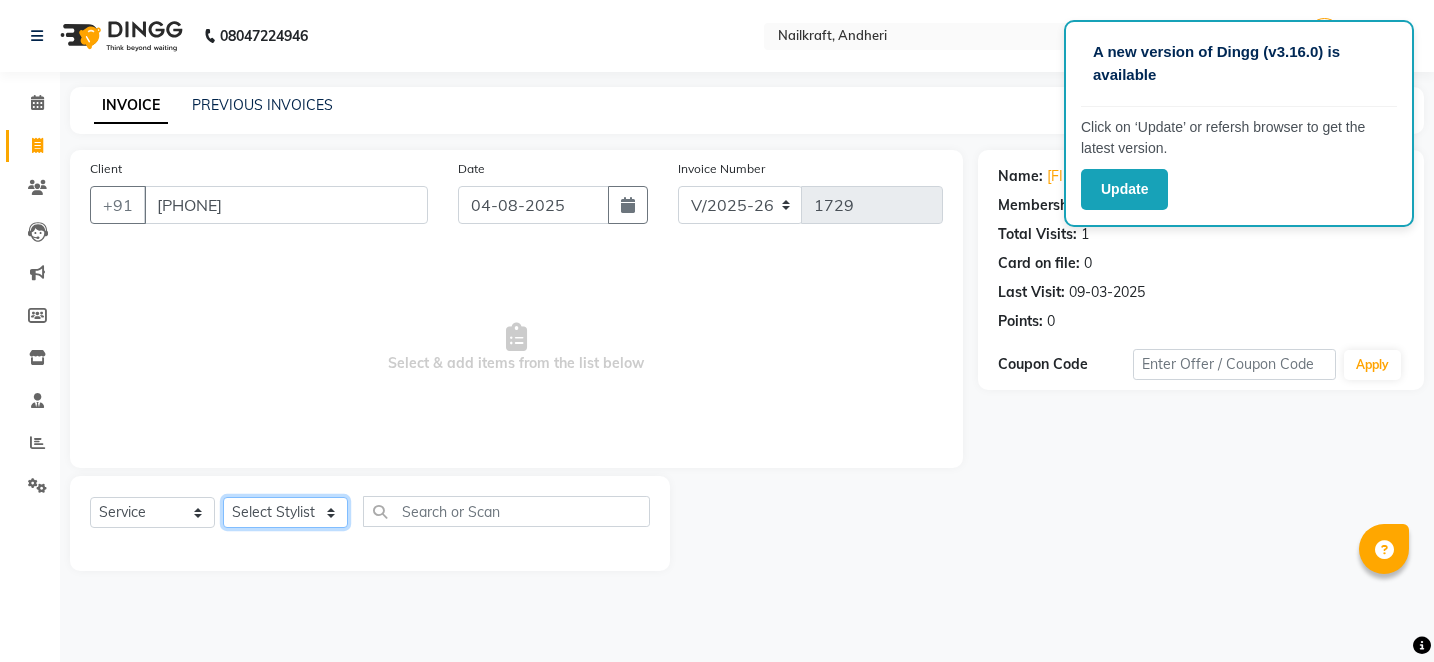 click on "Select Stylist Alam Arshad shaikh Deepali Deepu Chatry NailKraft Nikita NITA  CHAHAL  Sneha Balu Ichake Vaishali Vinod Yadav" 